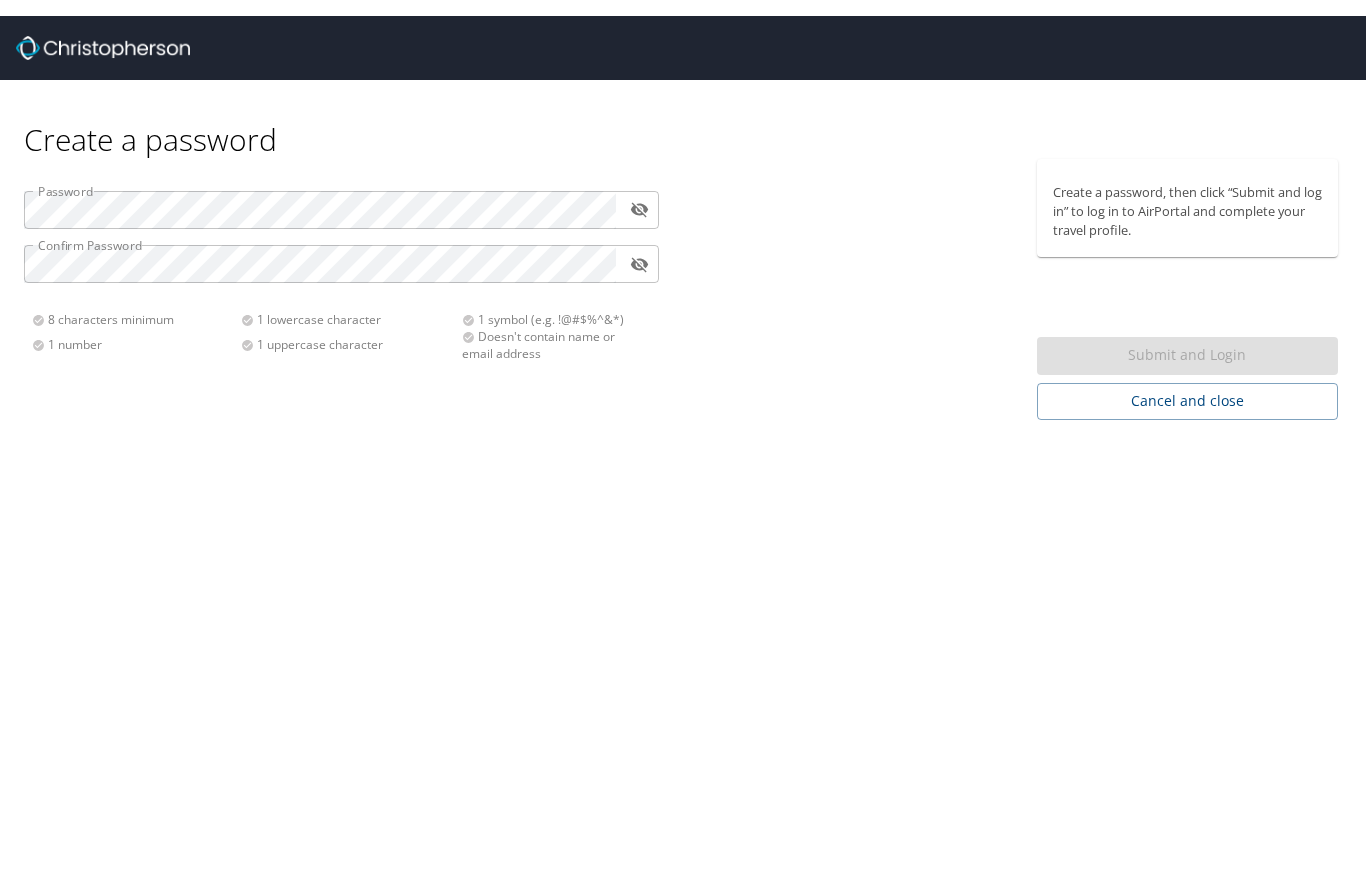 scroll, scrollTop: 0, scrollLeft: 0, axis: both 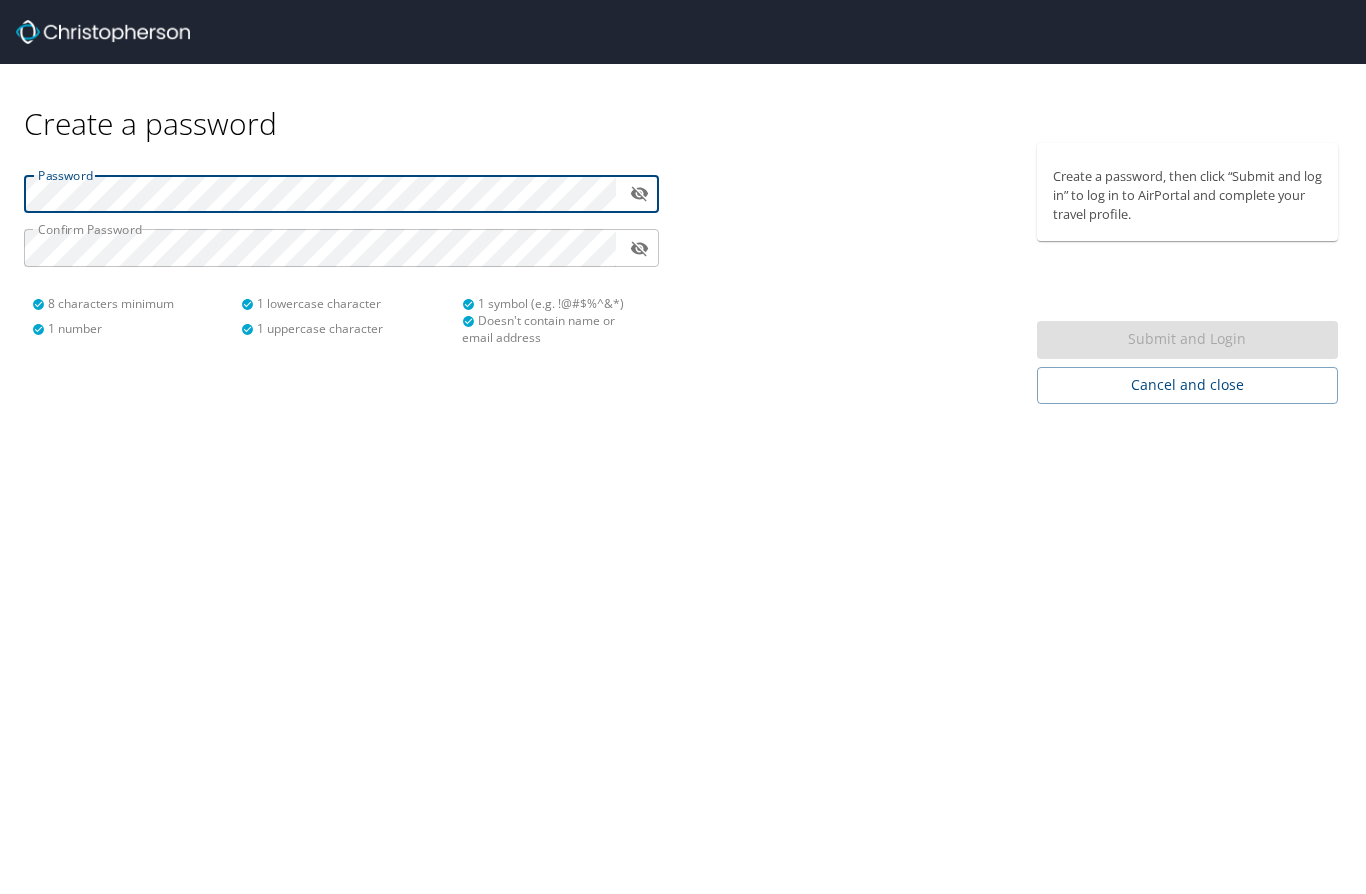 click on "​" at bounding box center (341, 194) 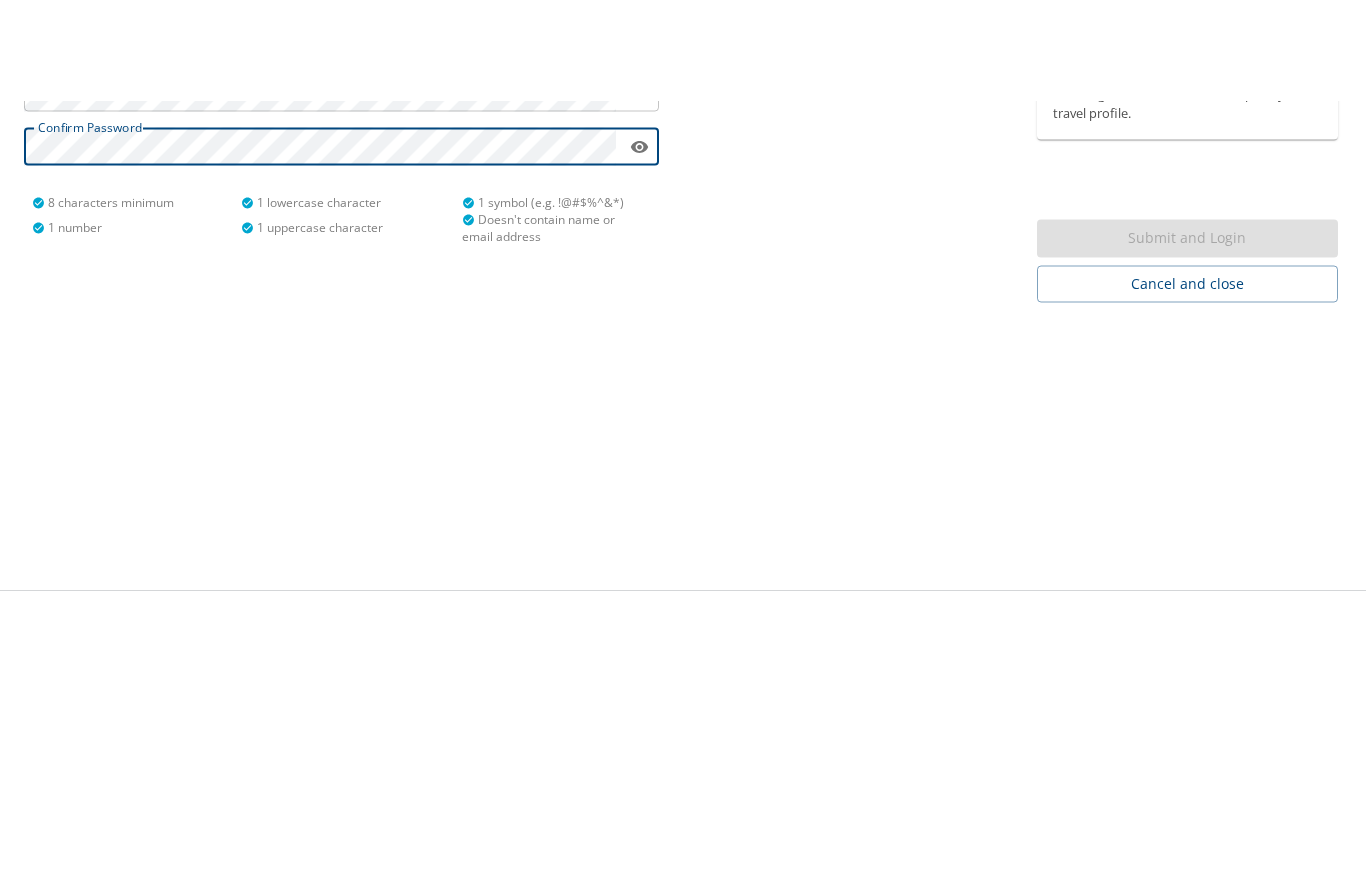 click on "Create a password Password ​ Confirm Password ​ 8 characters minimum 1 number 1 lowercase character 1 uppercase character 1 symbol (e.g. !@#$%^&*) Doesn't contain name or email address Create a password, then click “Submit and log in” to log in to AirPortal and complete your travel profile. Submit and Login Cancel and close" at bounding box center (683, 346) 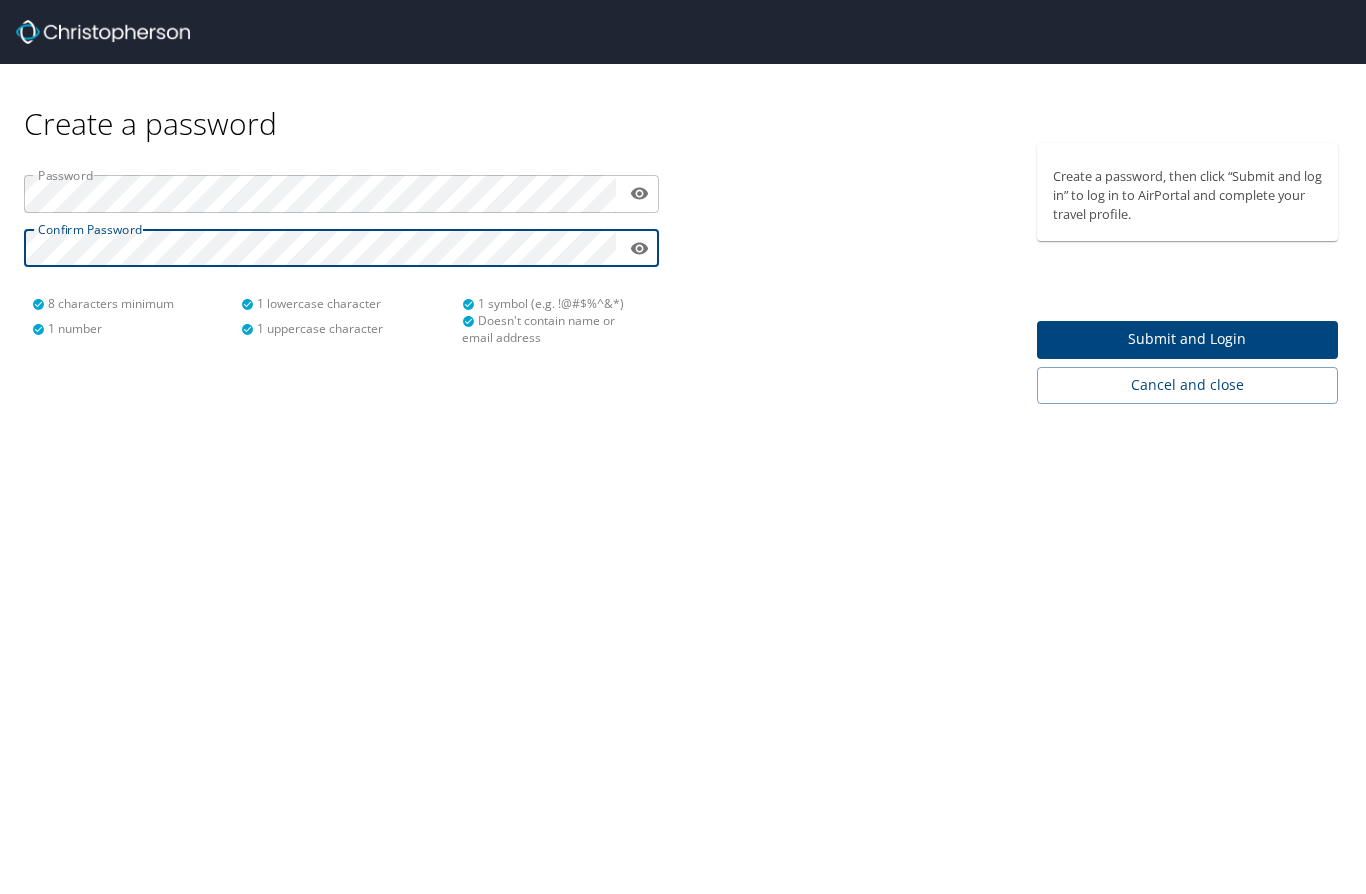 click on "Submit and Login" at bounding box center [1188, 340] 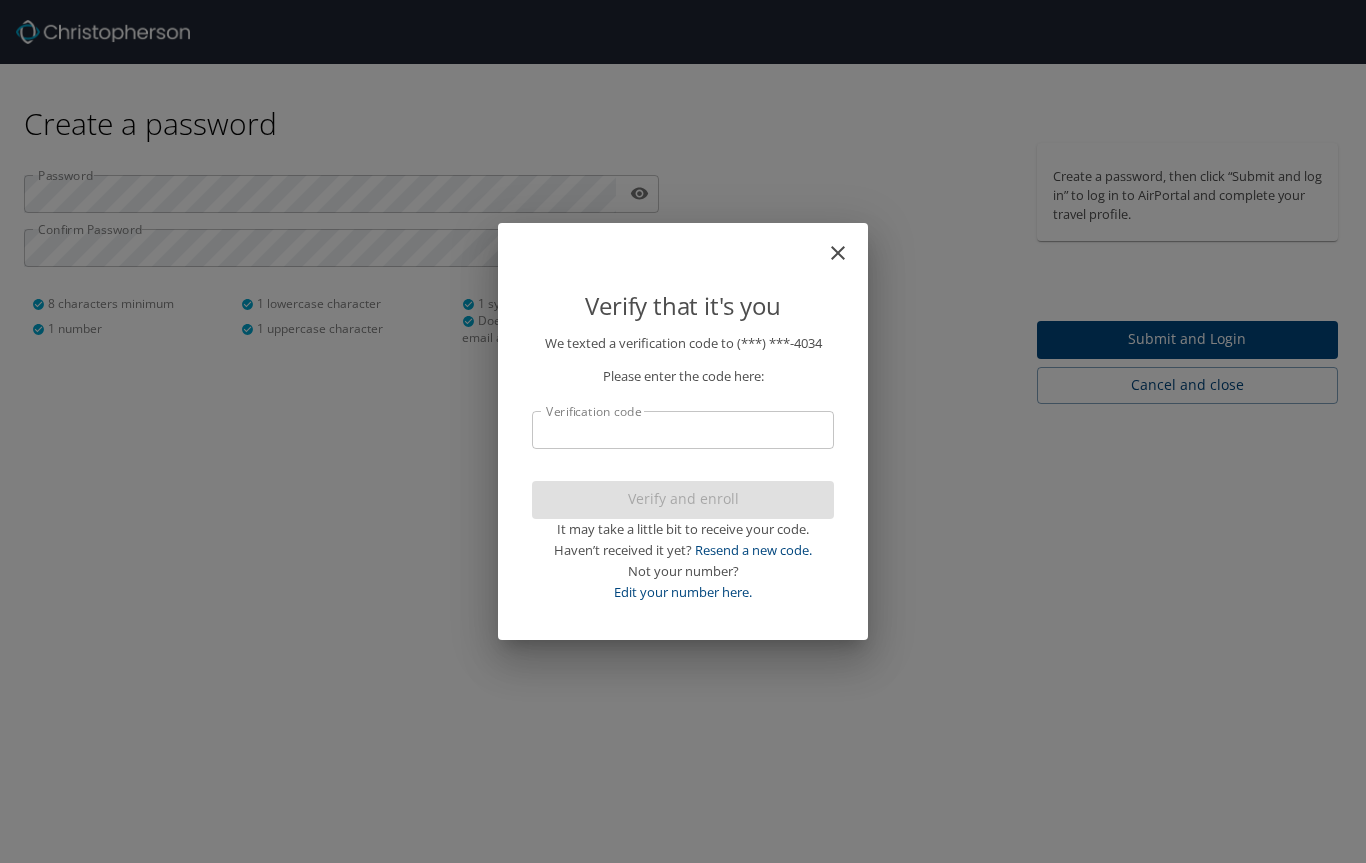 click on "Verification code" at bounding box center (683, 430) 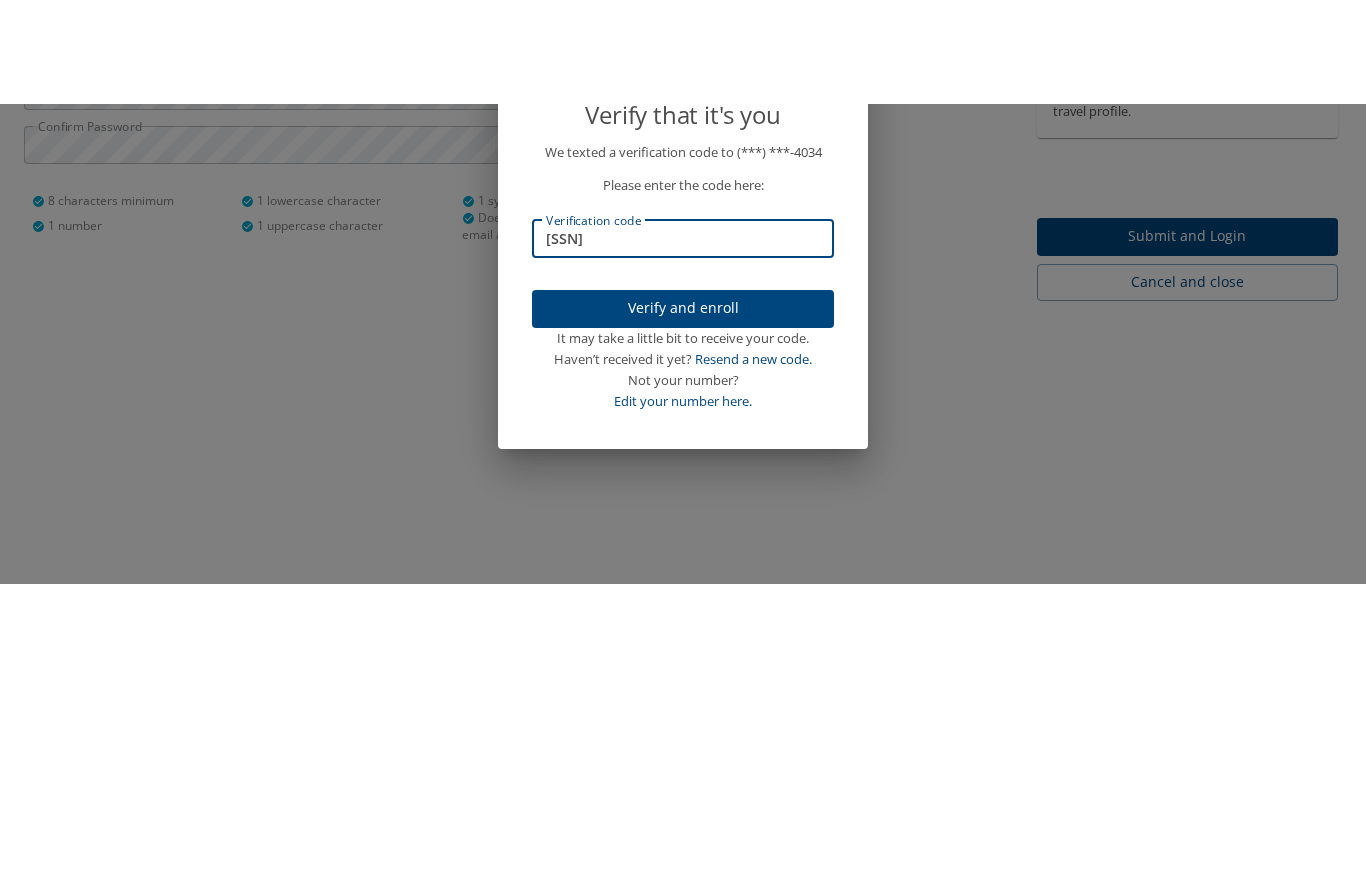 type on "[SSN]" 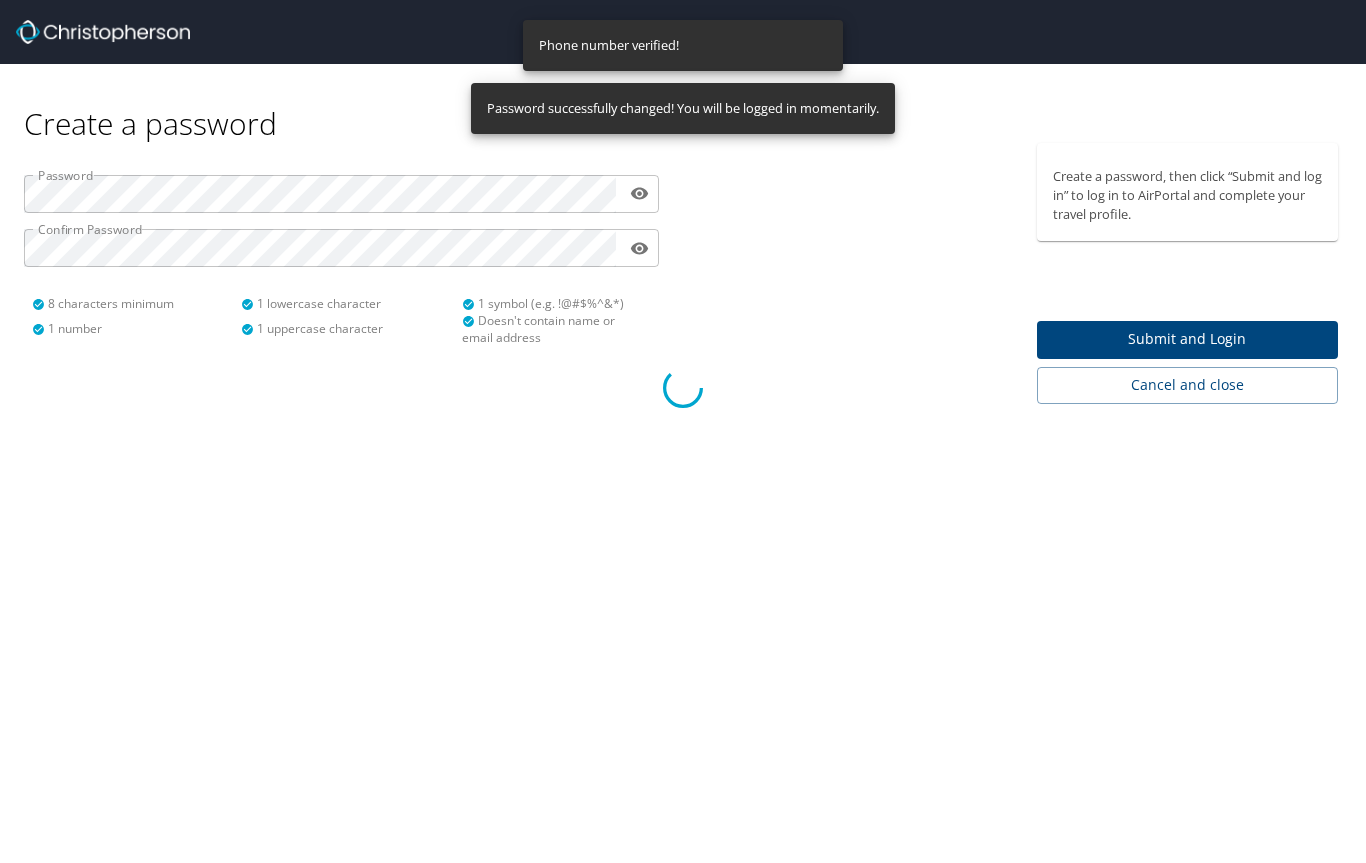 type 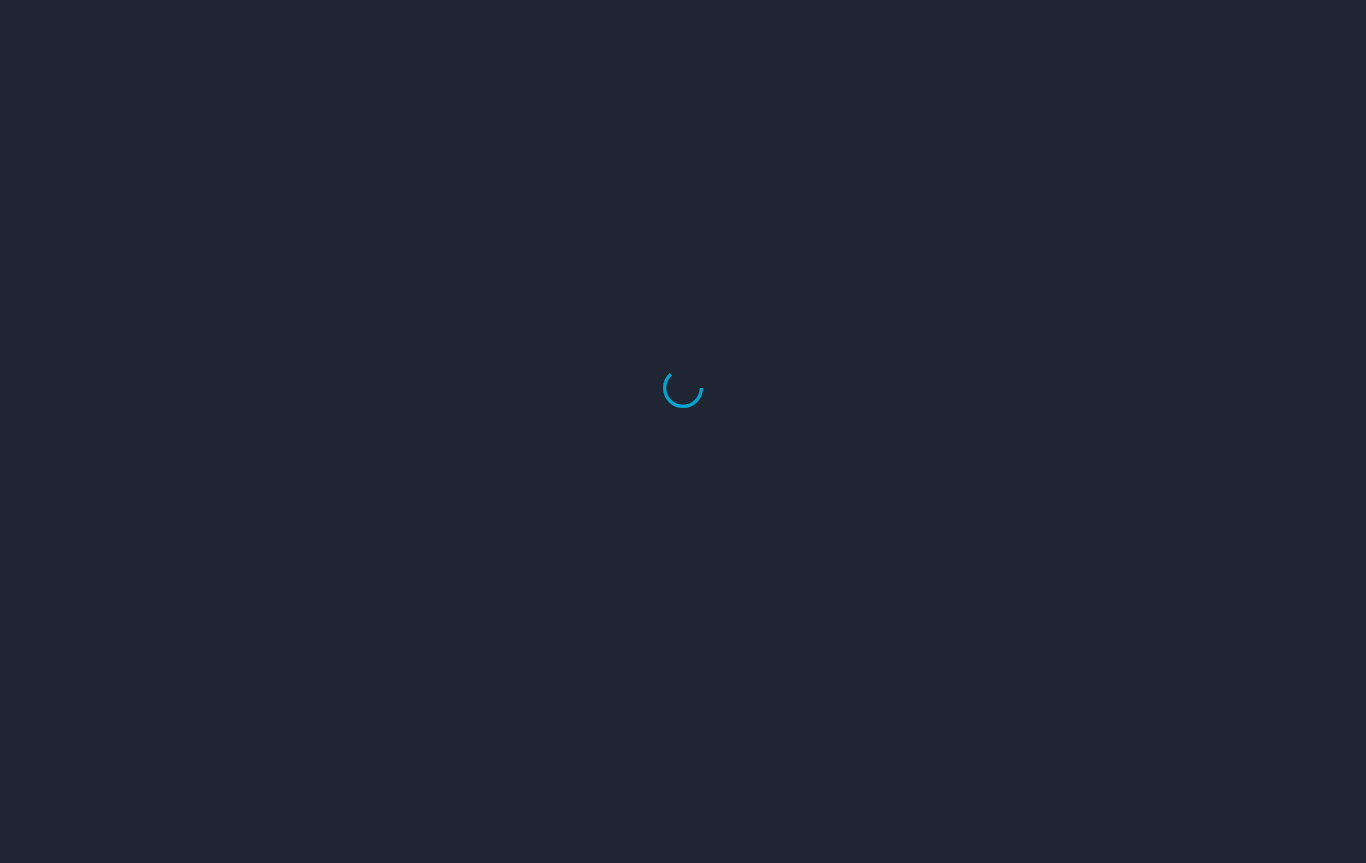 select on "US" 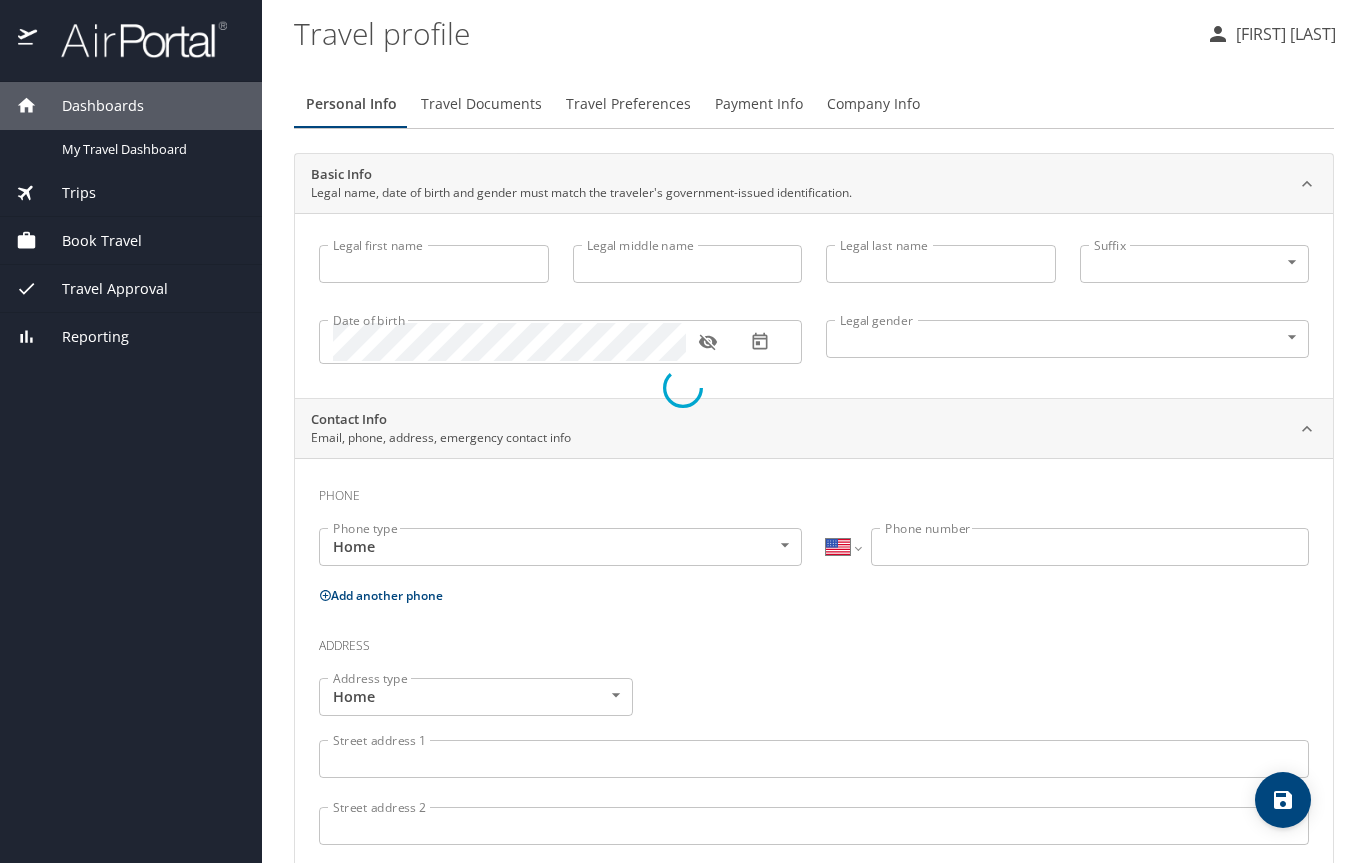 type on "[FIRST]" 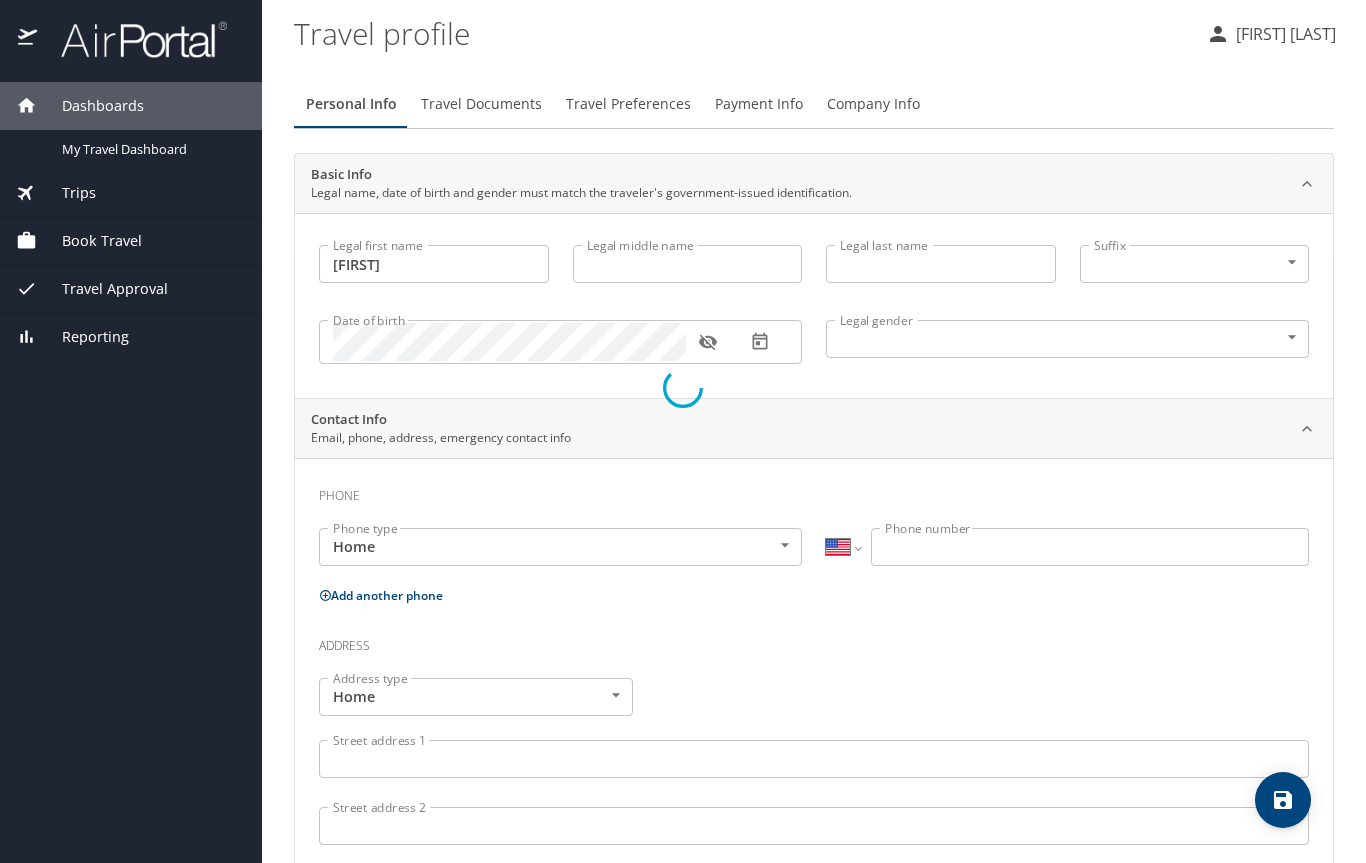 type on "[FIRST]" 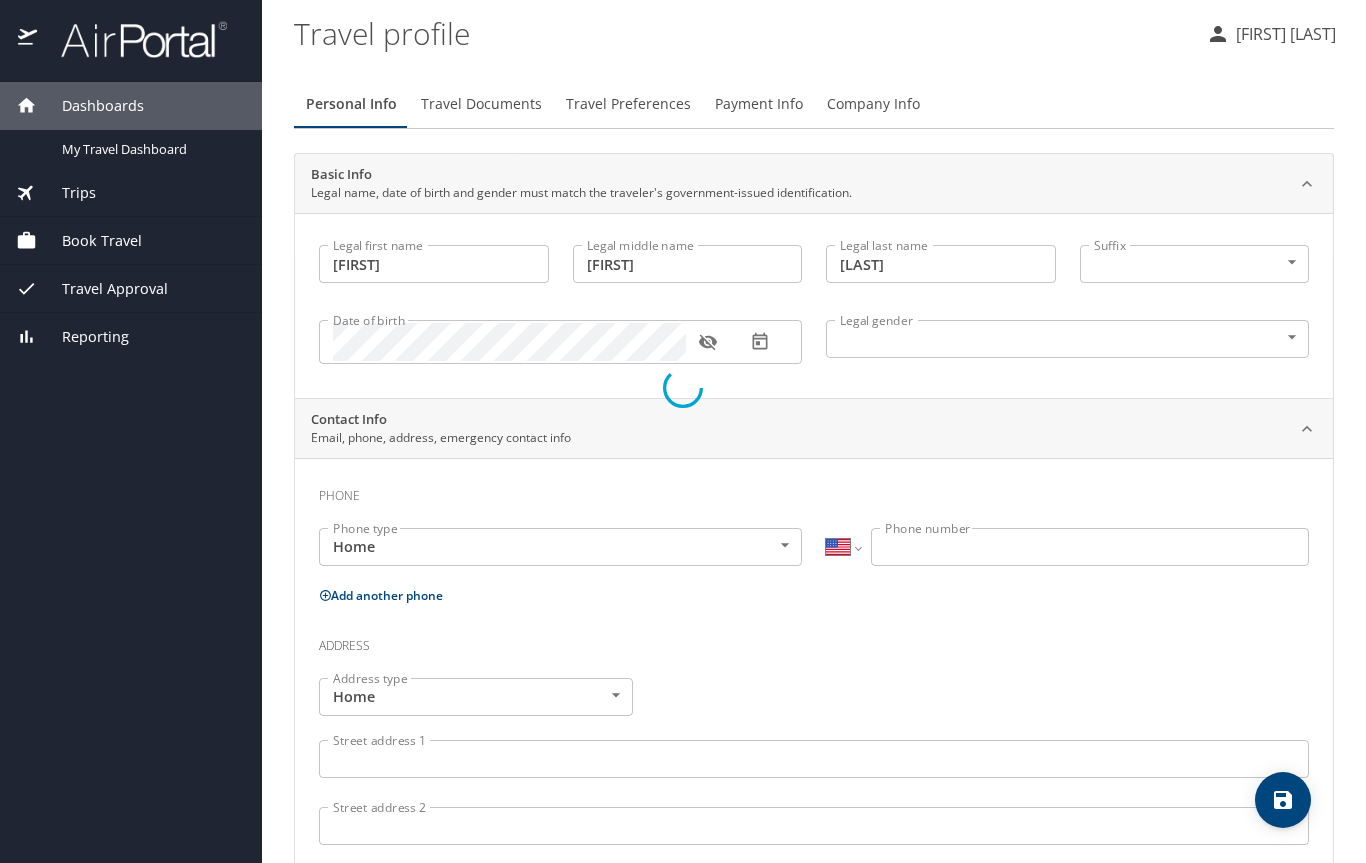 select on "US" 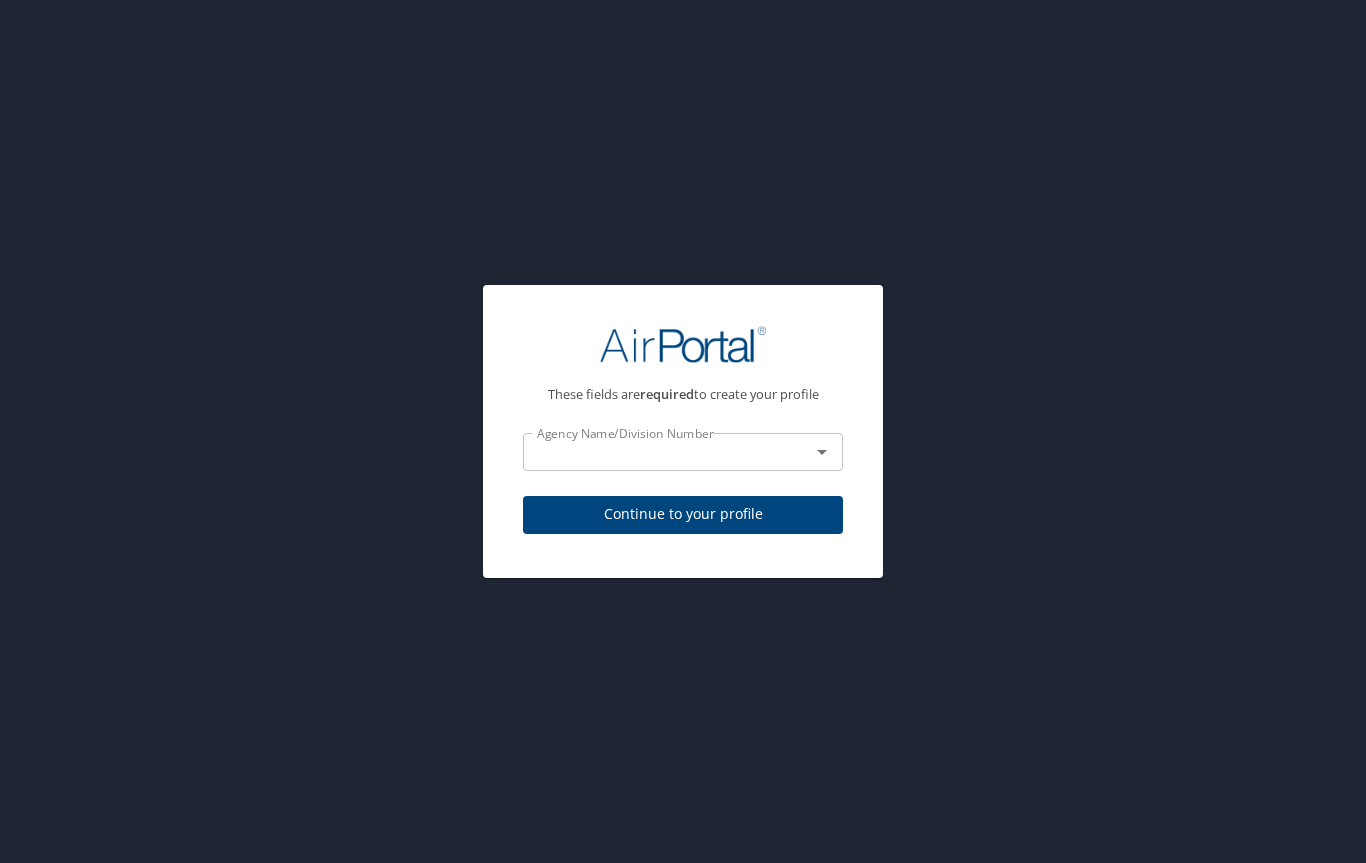click 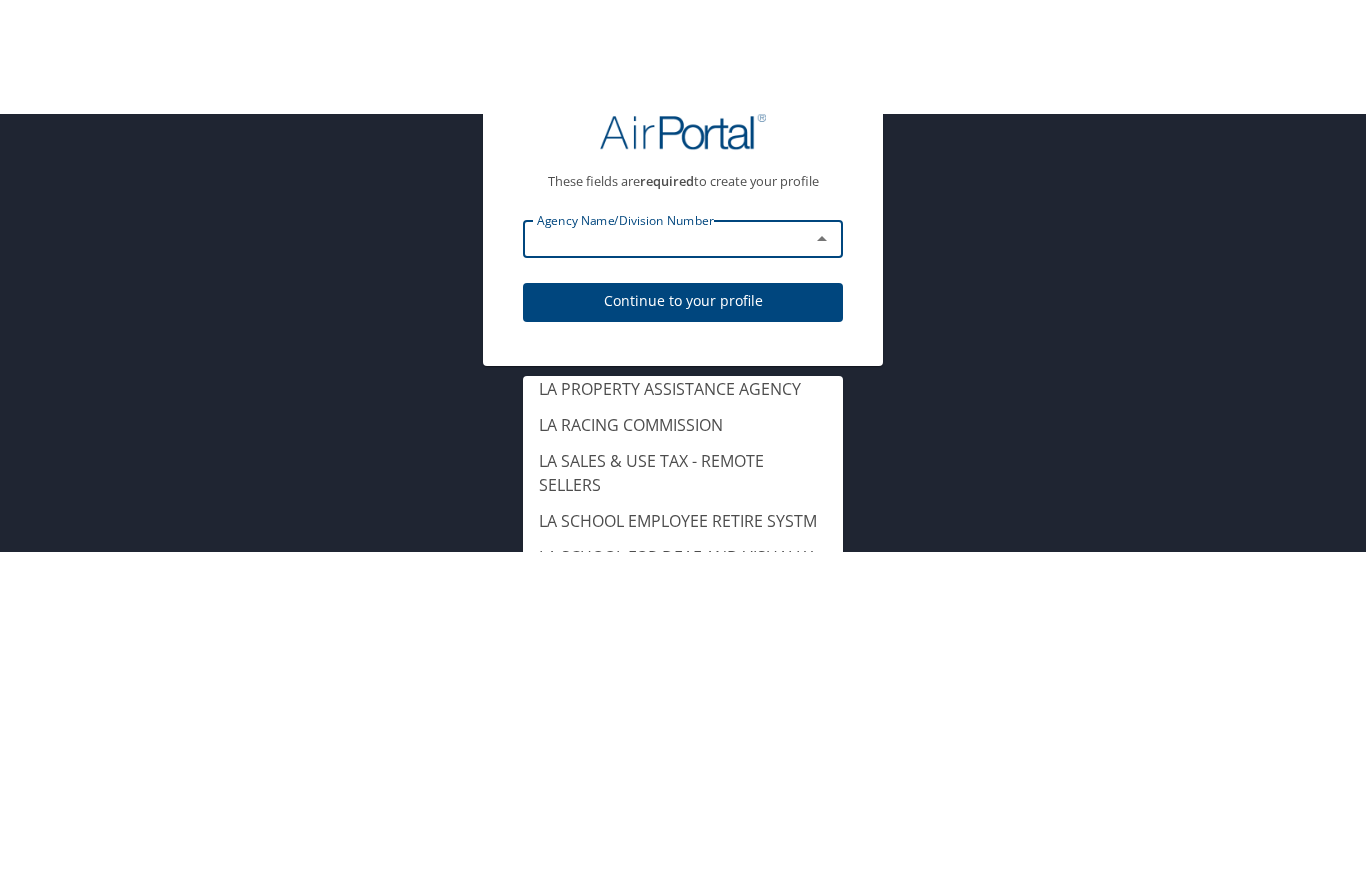 scroll, scrollTop: 10373, scrollLeft: 0, axis: vertical 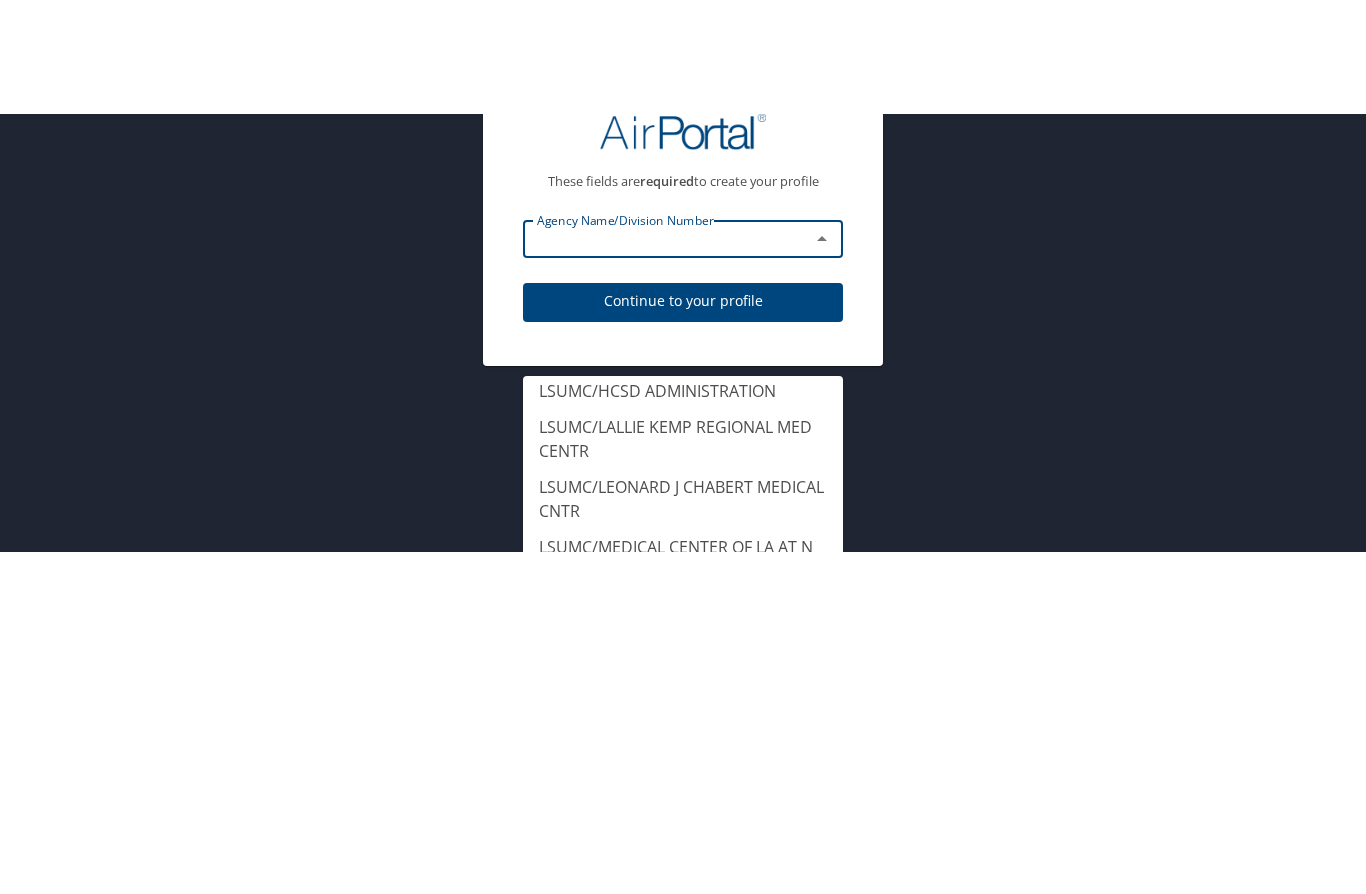 click on "LSU/LSU HEALTH SCIENCES CTR- N O" at bounding box center [683, 433] 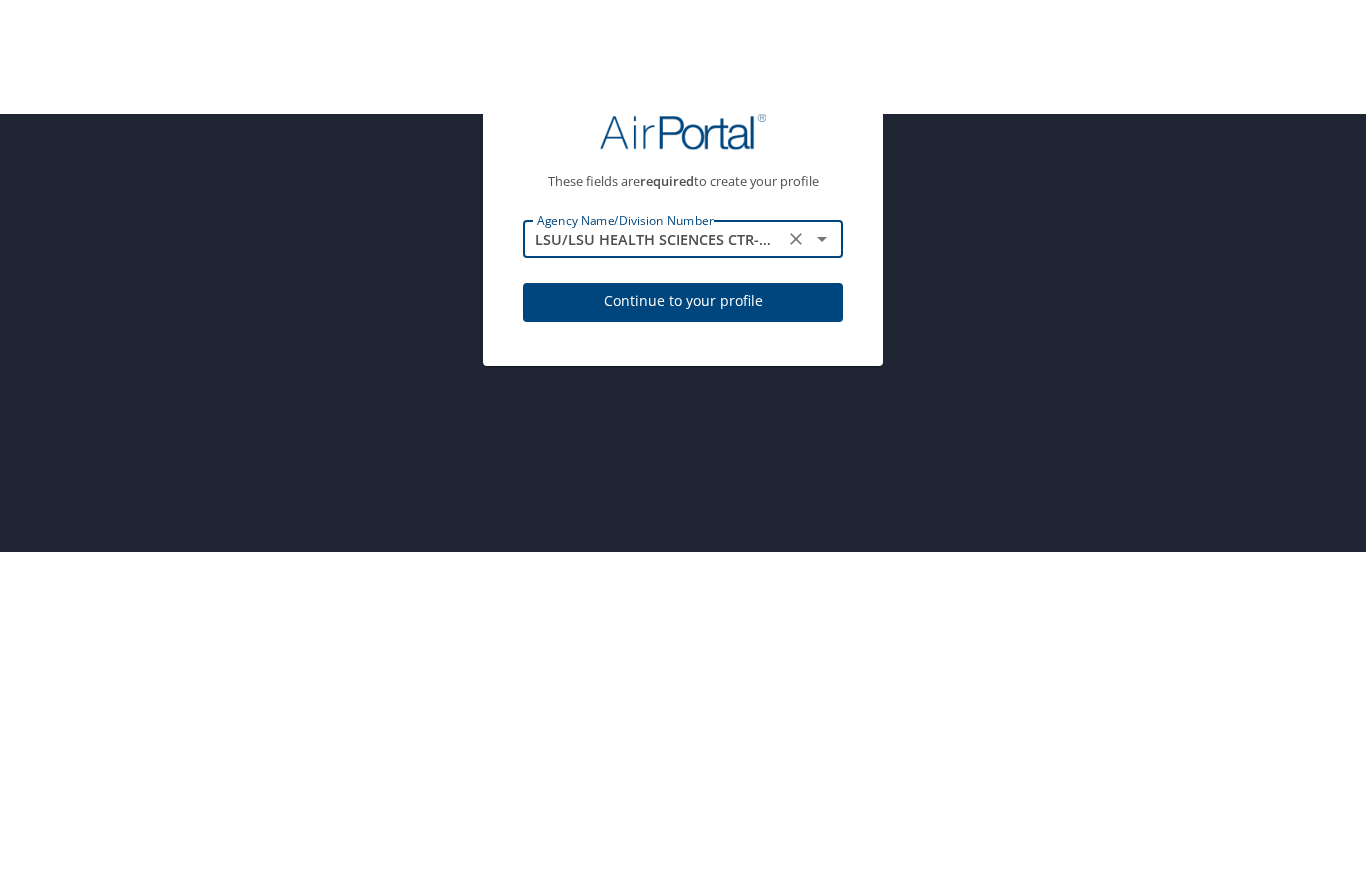 click on "Continue to your profile" at bounding box center [683, 415] 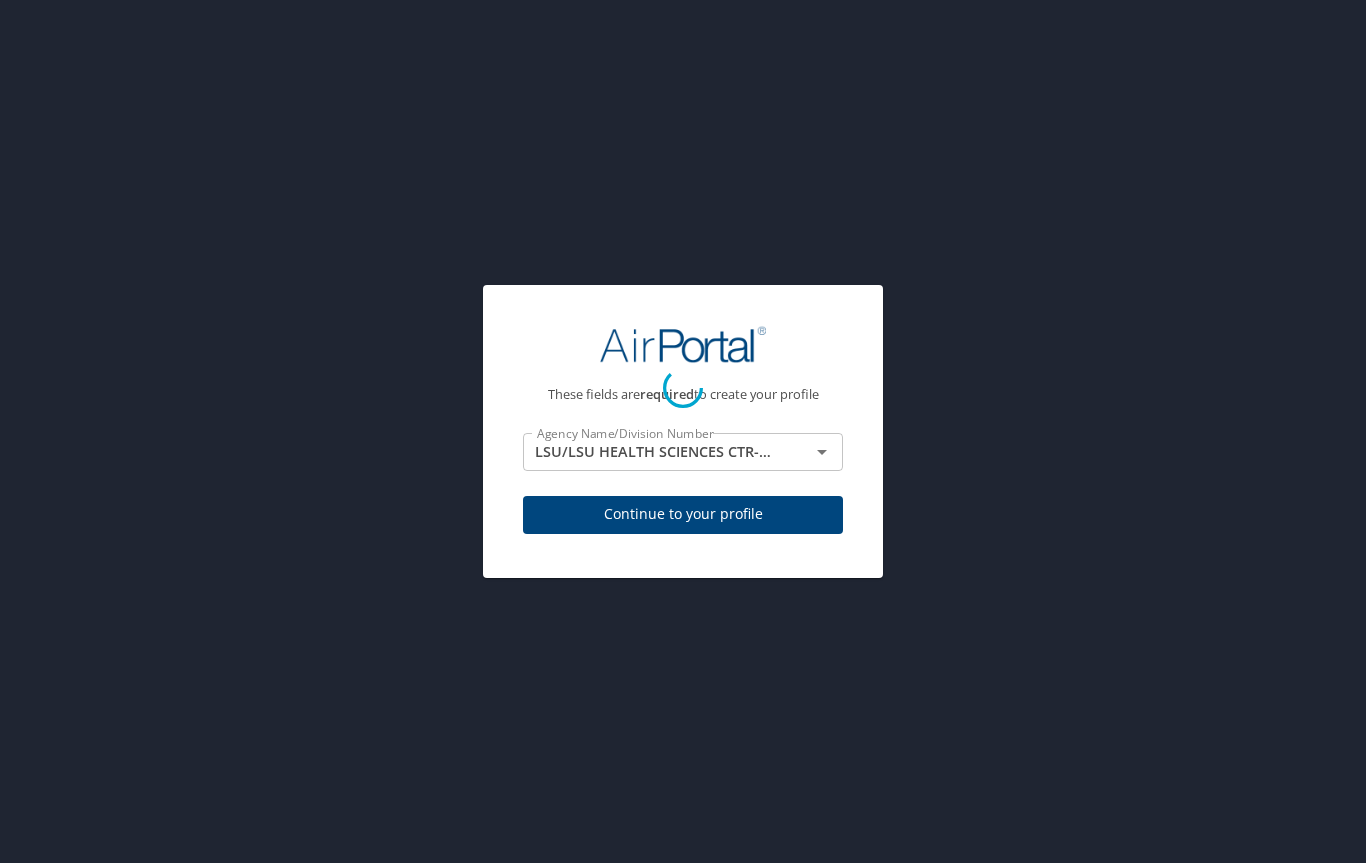 select on "US" 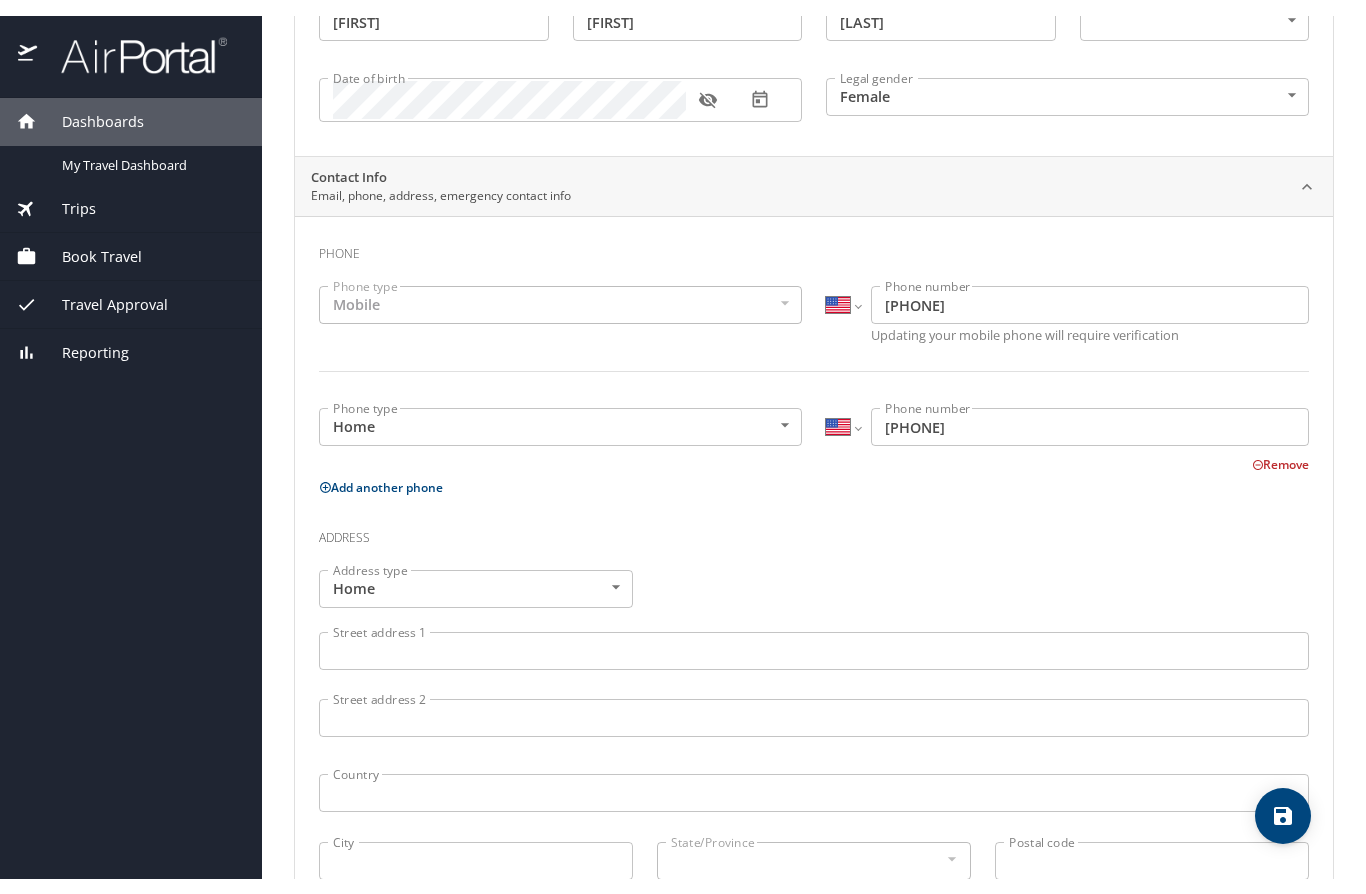 scroll, scrollTop: 281, scrollLeft: 0, axis: vertical 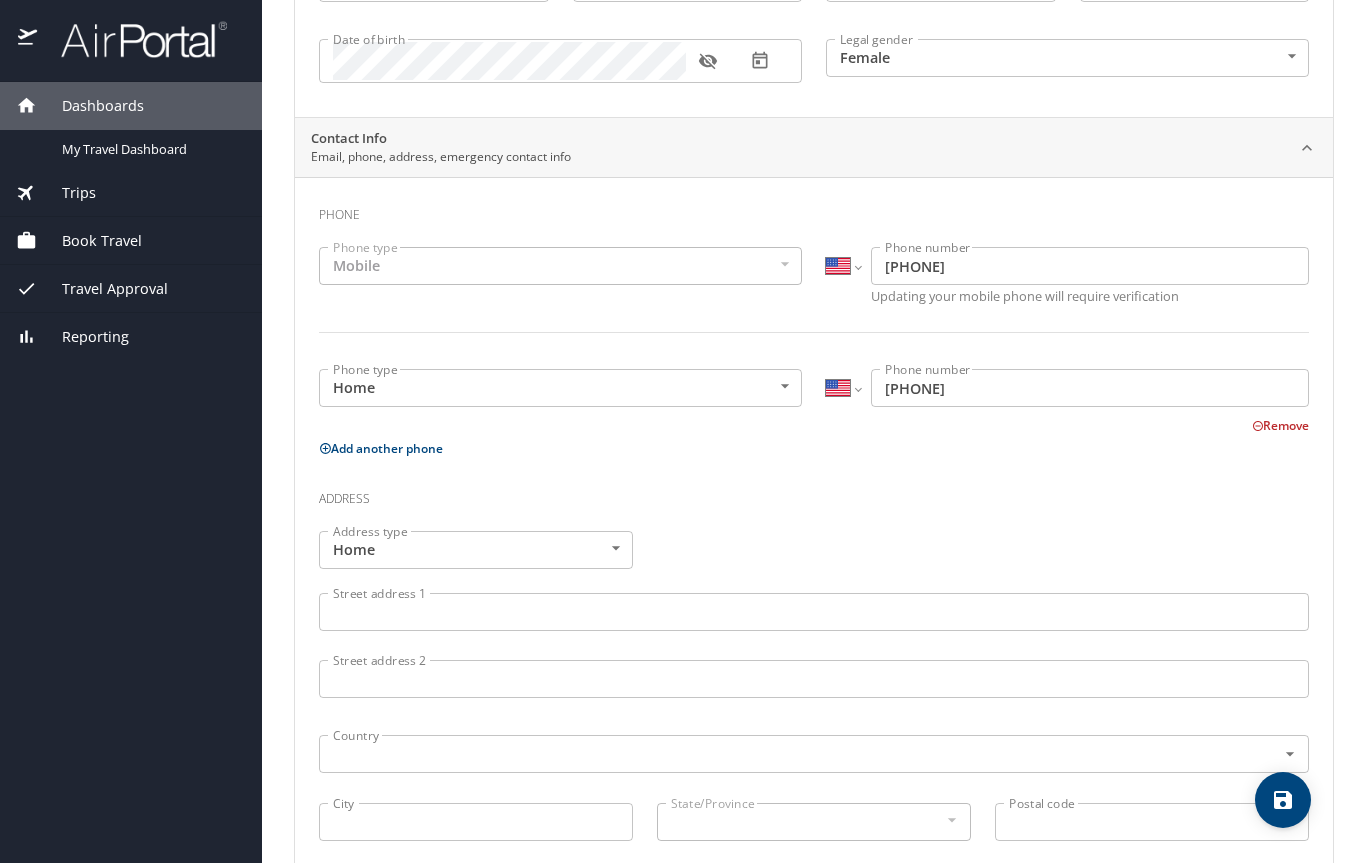 click on "Street address 1" at bounding box center [814, 612] 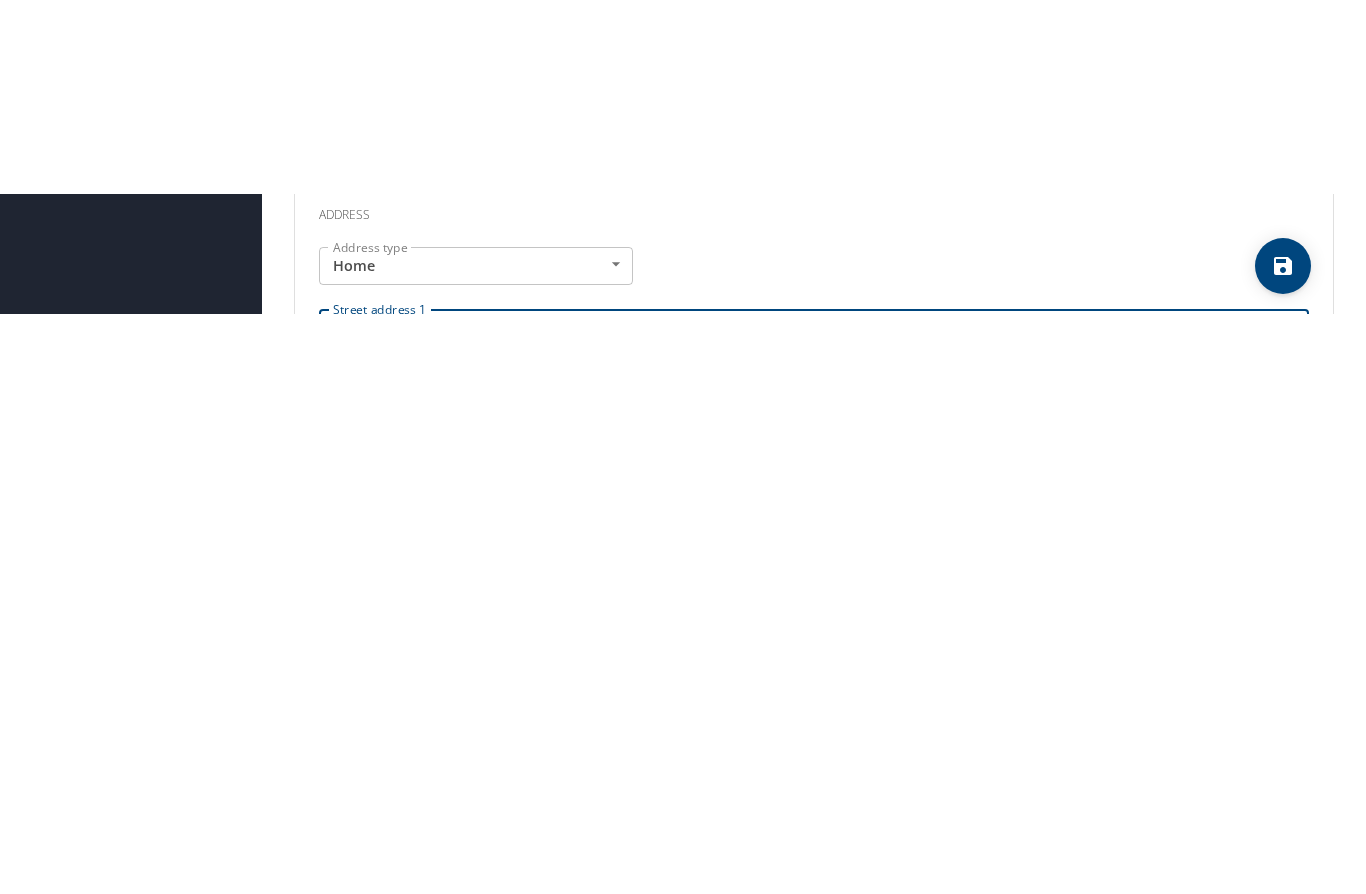 scroll, scrollTop: 392, scrollLeft: 0, axis: vertical 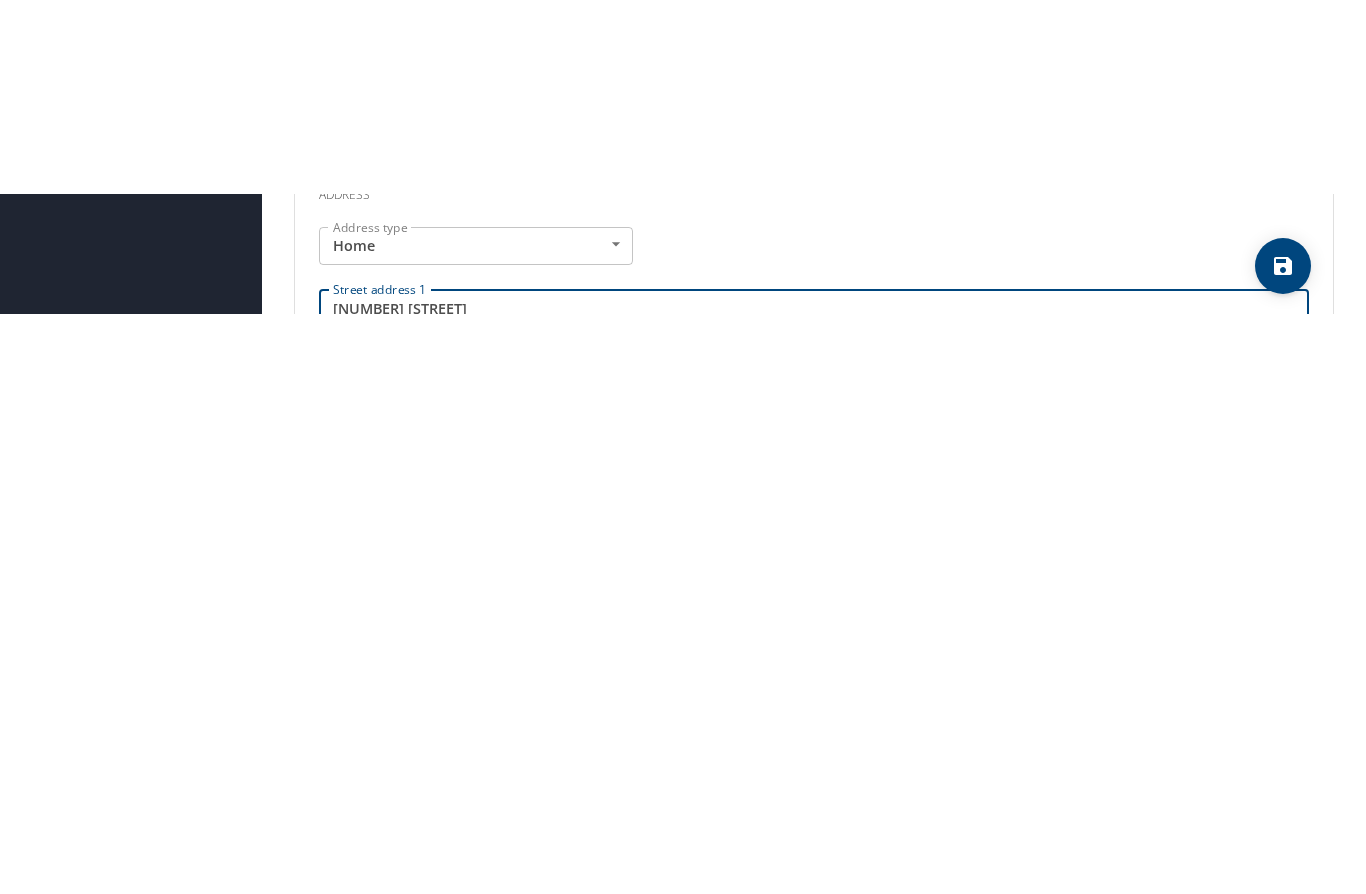 click at bounding box center (784, 643) 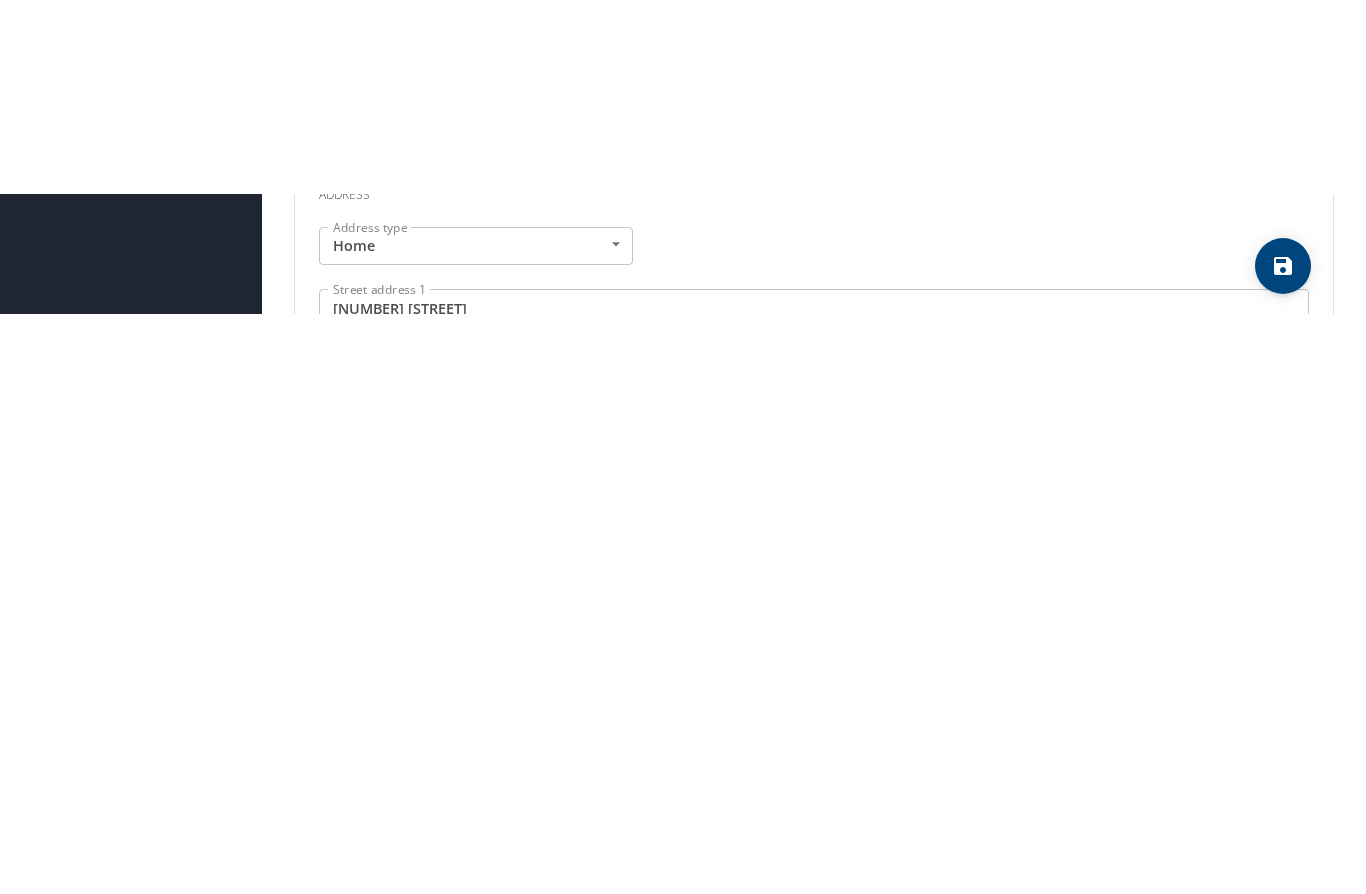 type on "[NUMBER] [STREET]" 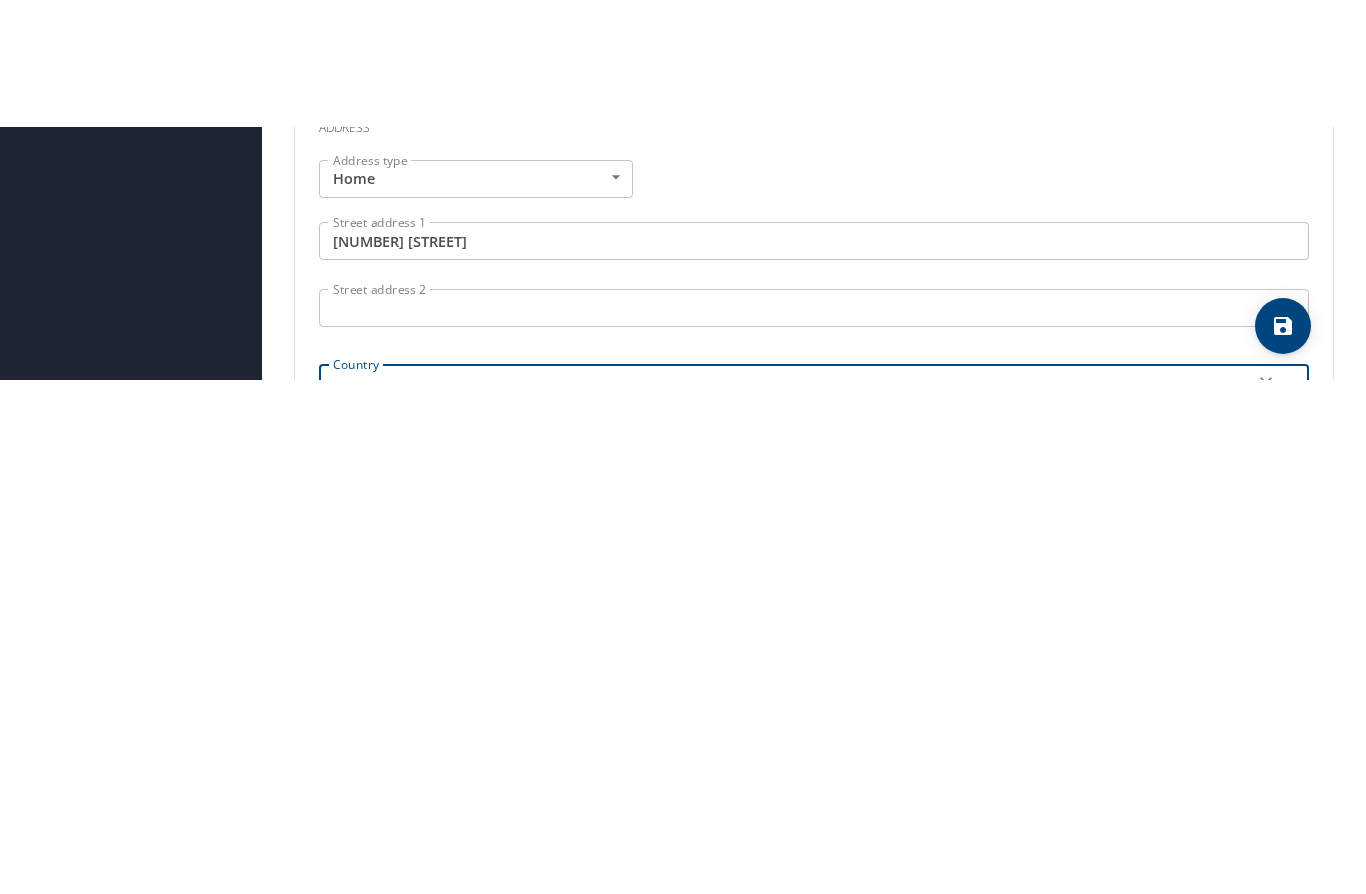 scroll, scrollTop: 0, scrollLeft: 0, axis: both 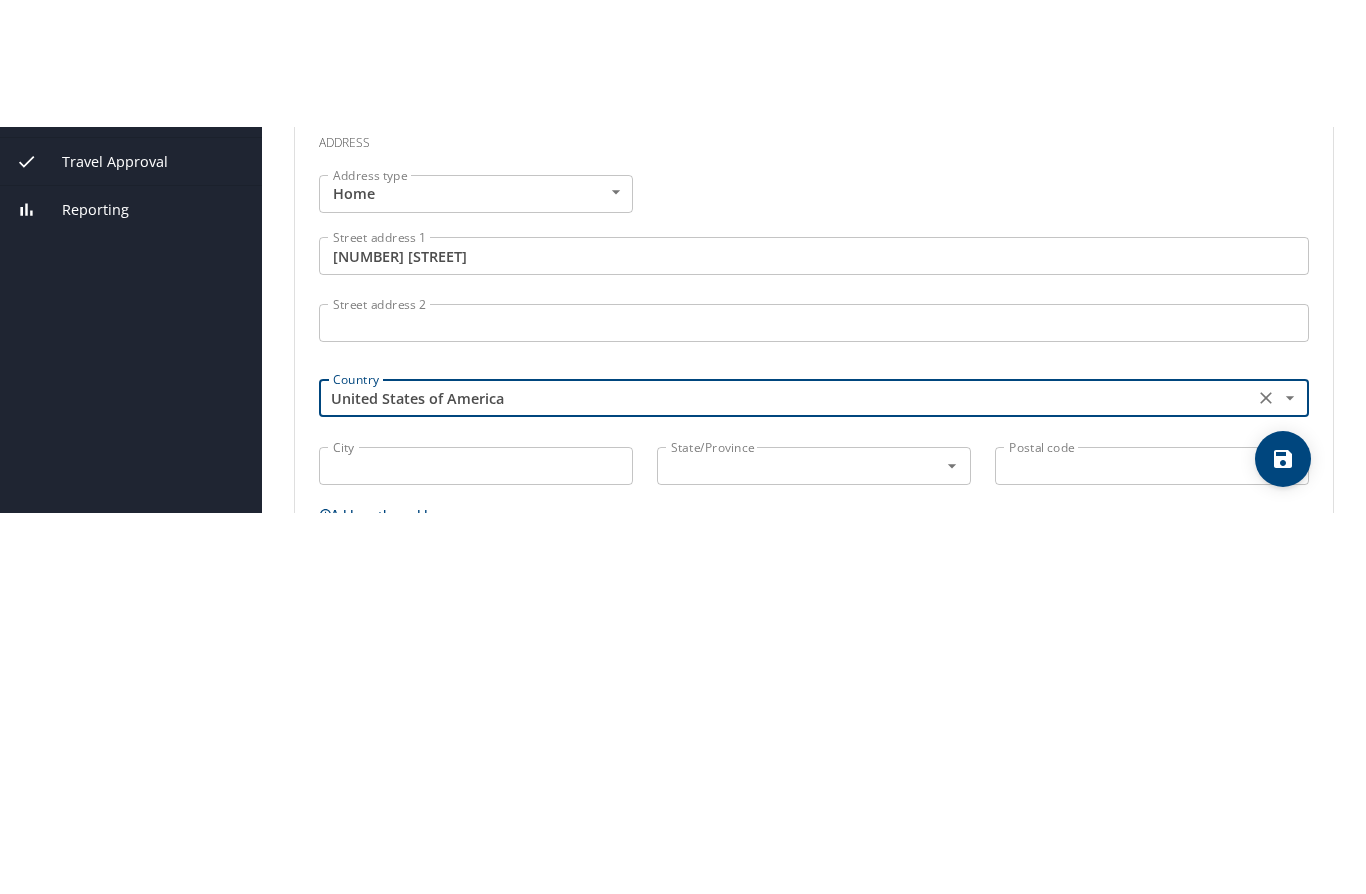 click on "City" at bounding box center [476, 593] 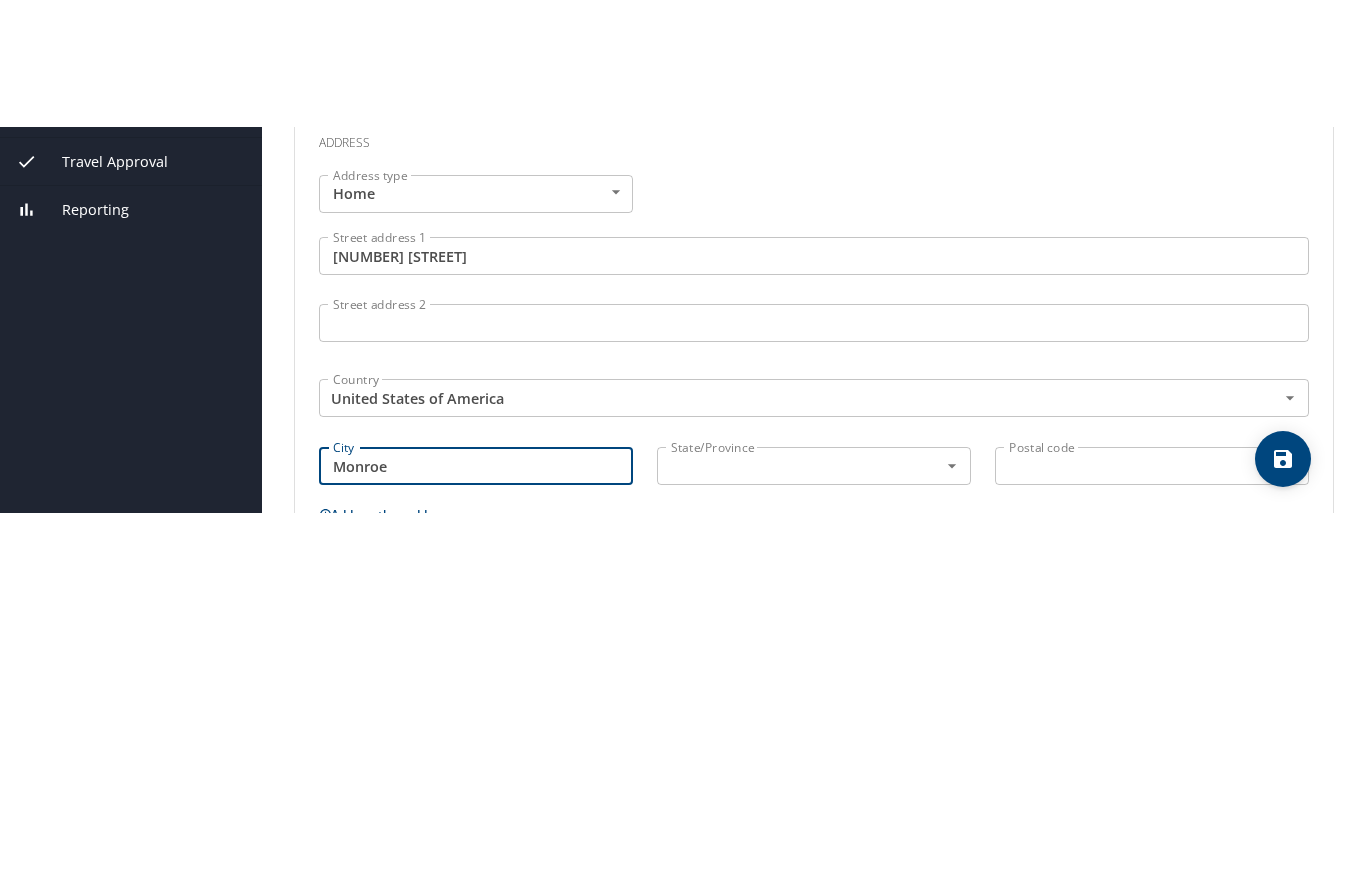 click at bounding box center (784, 593) 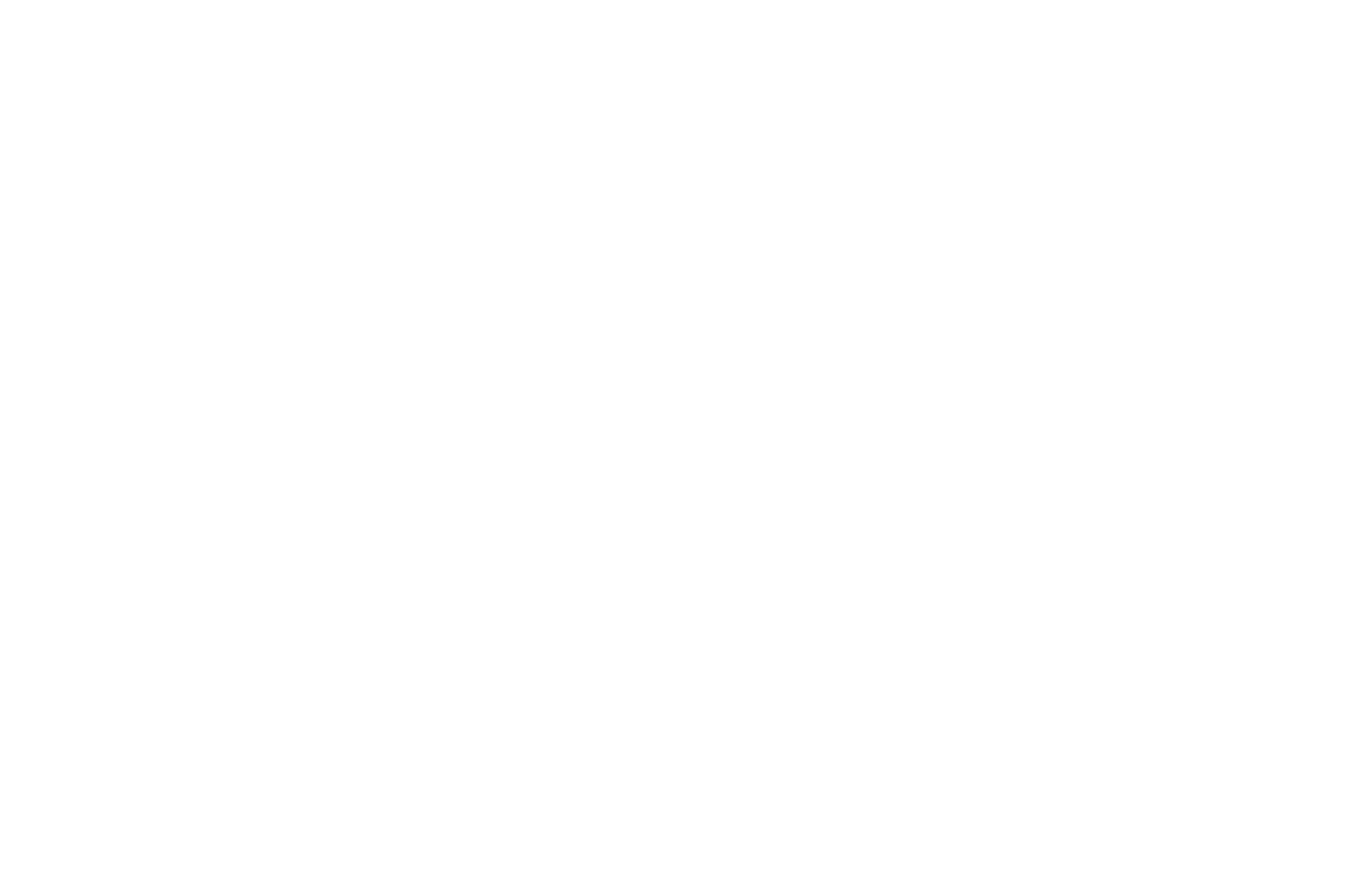 click on "Postal code" at bounding box center (1152, 593) 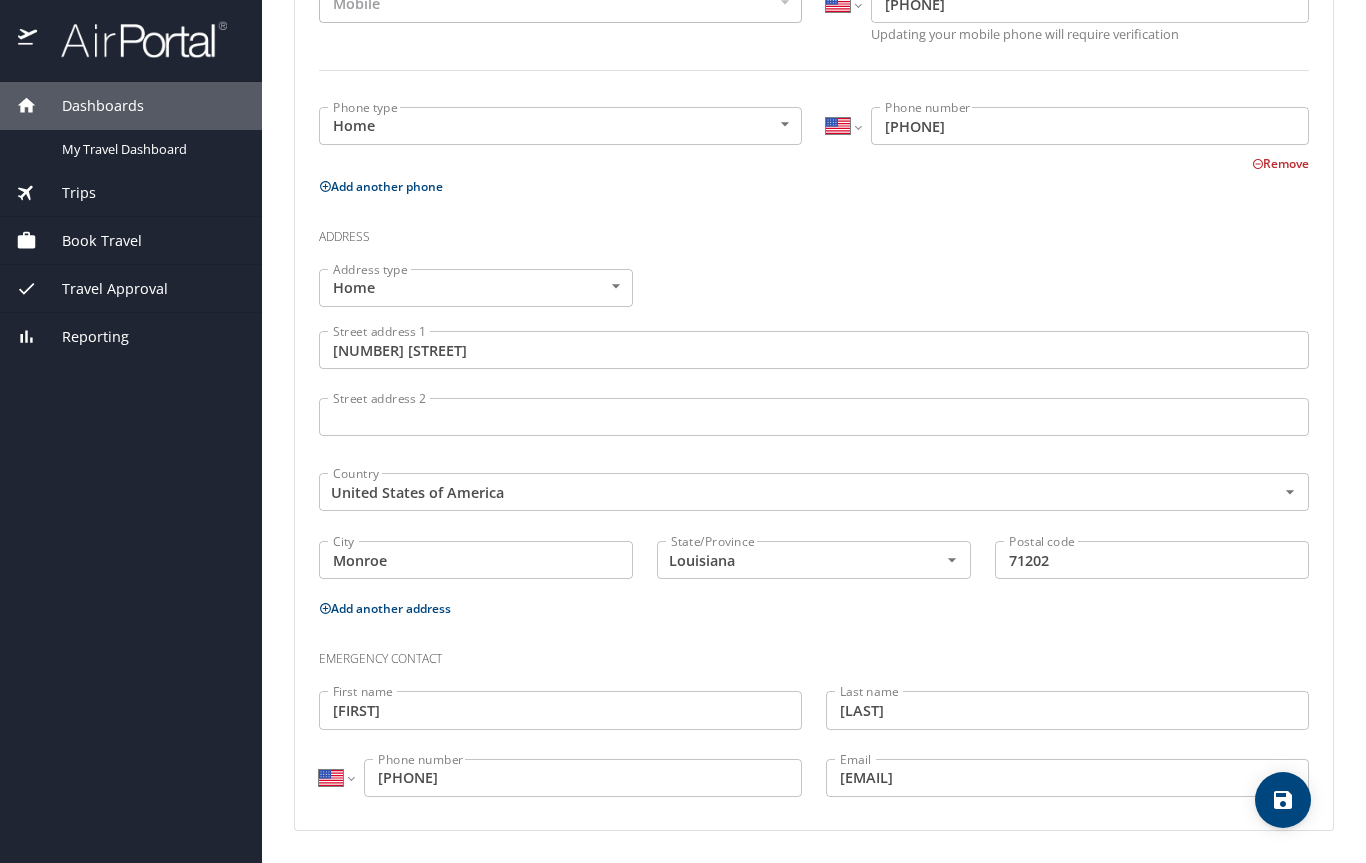 scroll, scrollTop: 541, scrollLeft: 0, axis: vertical 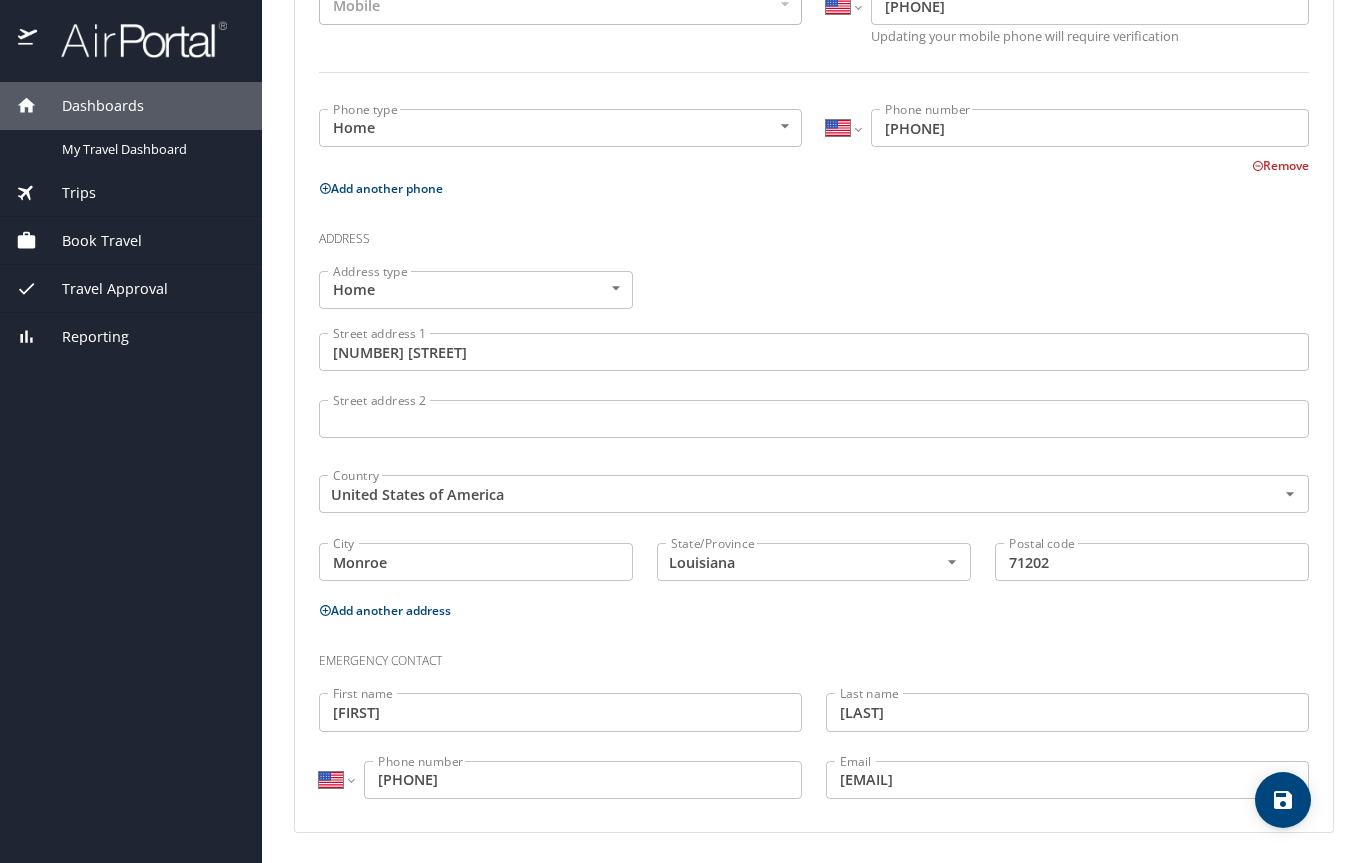 click at bounding box center (1283, 800) 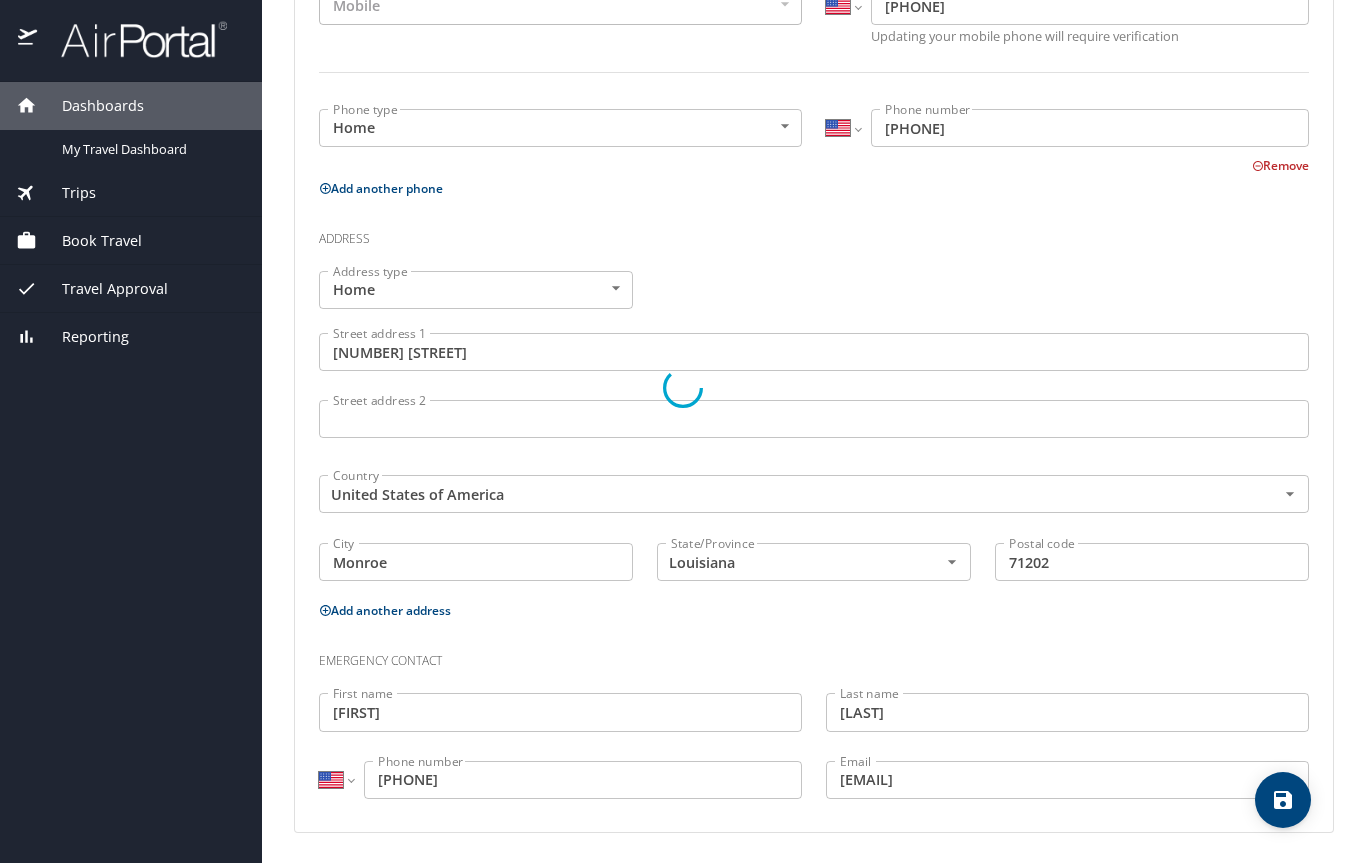 select on "US" 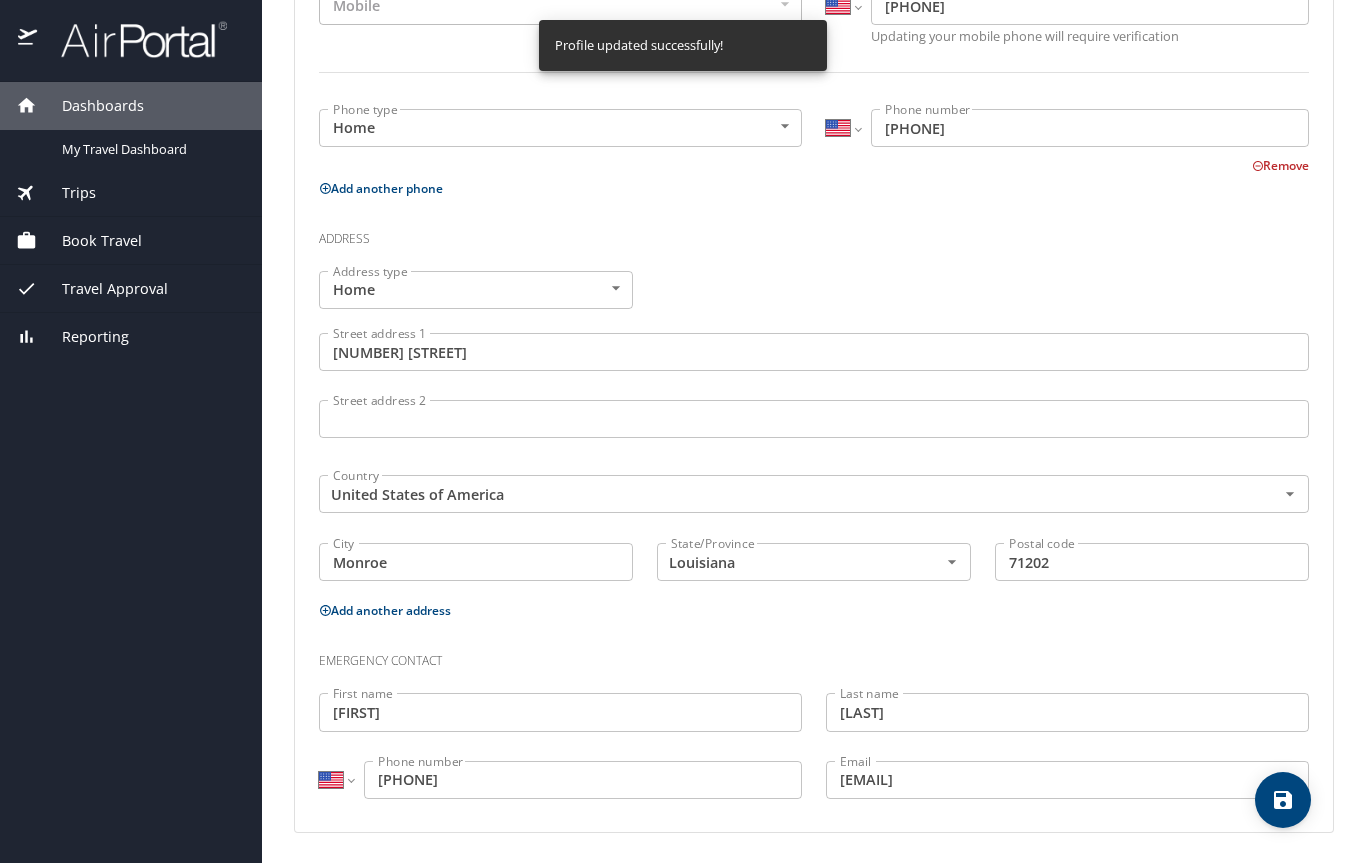 select on "US" 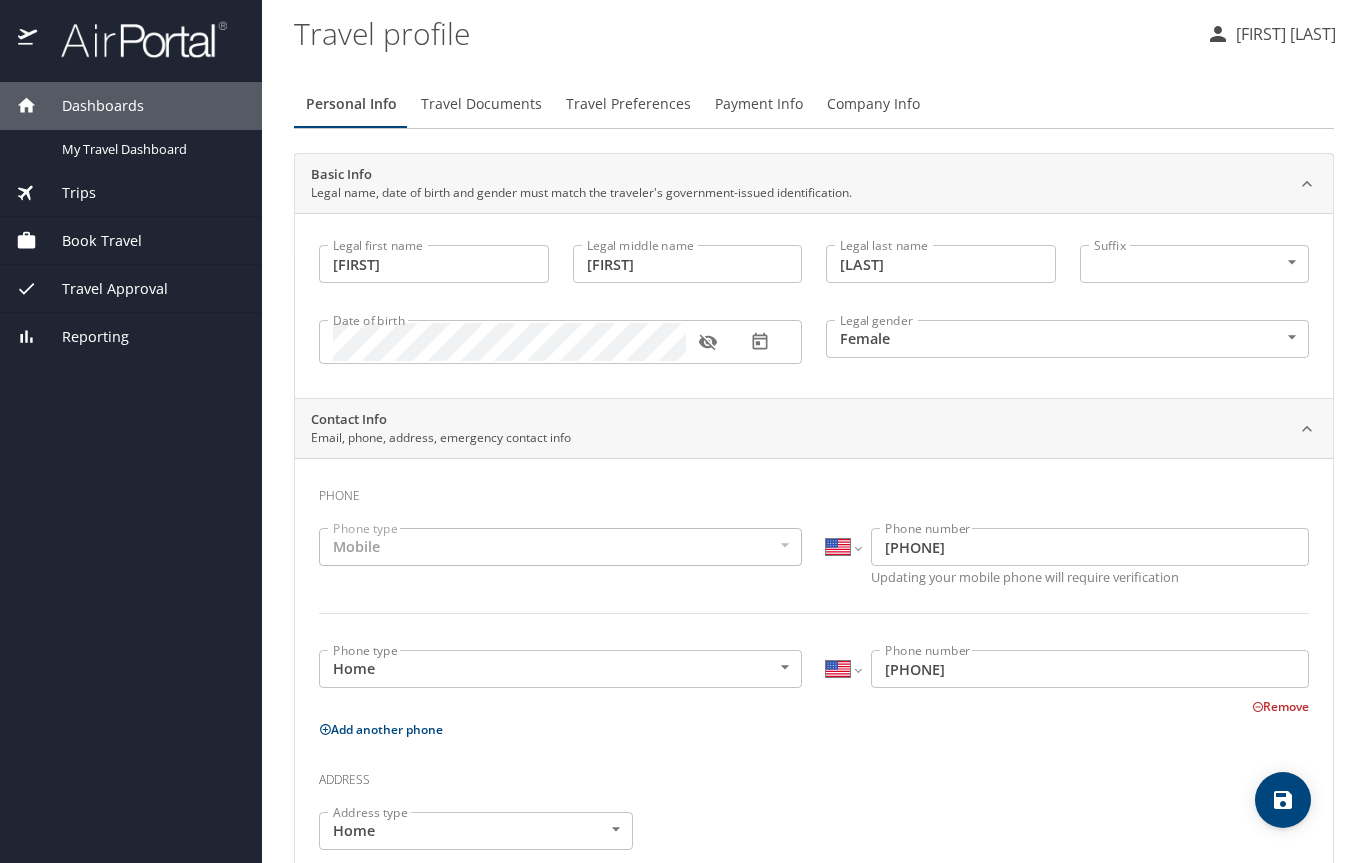 scroll, scrollTop: 0, scrollLeft: 0, axis: both 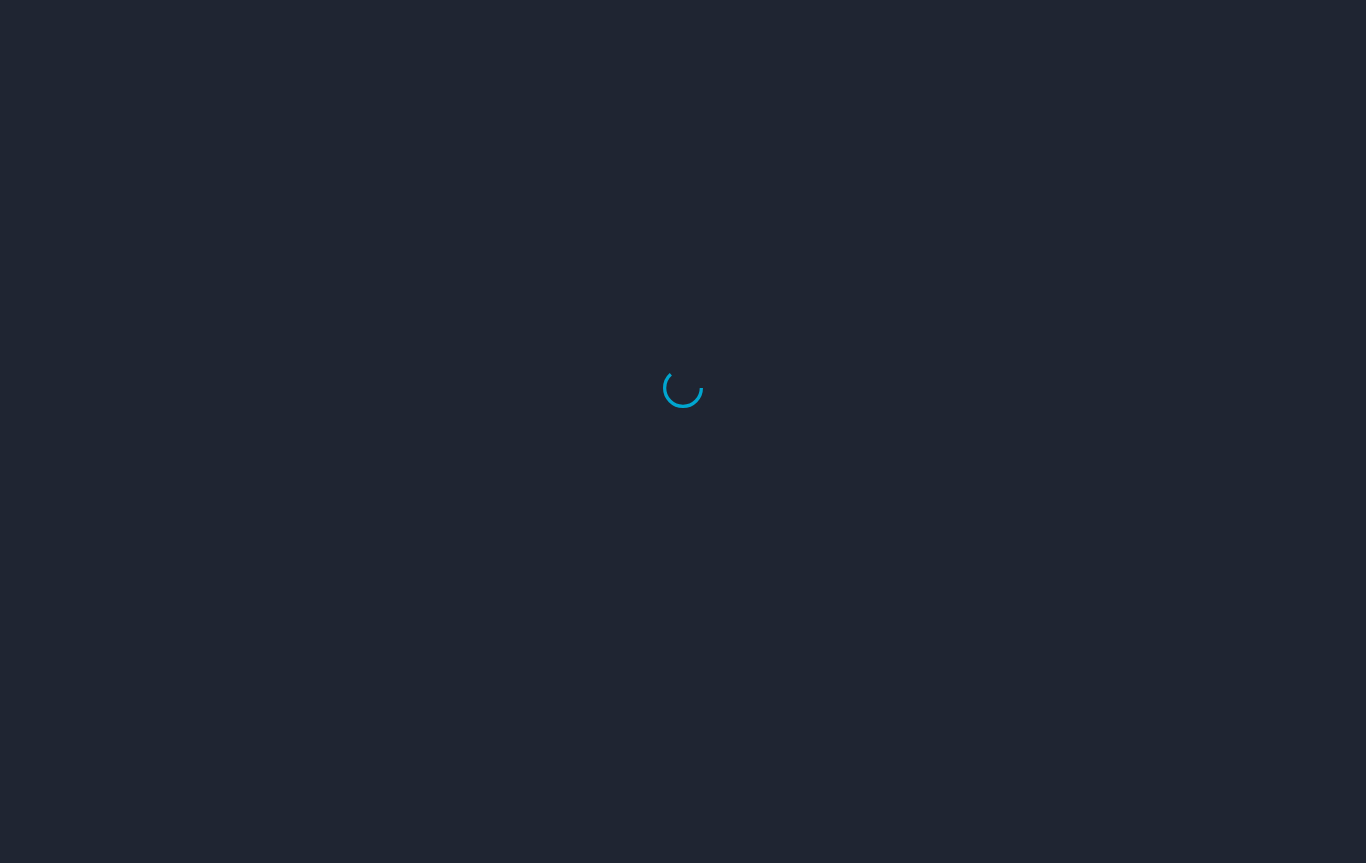 select on "US" 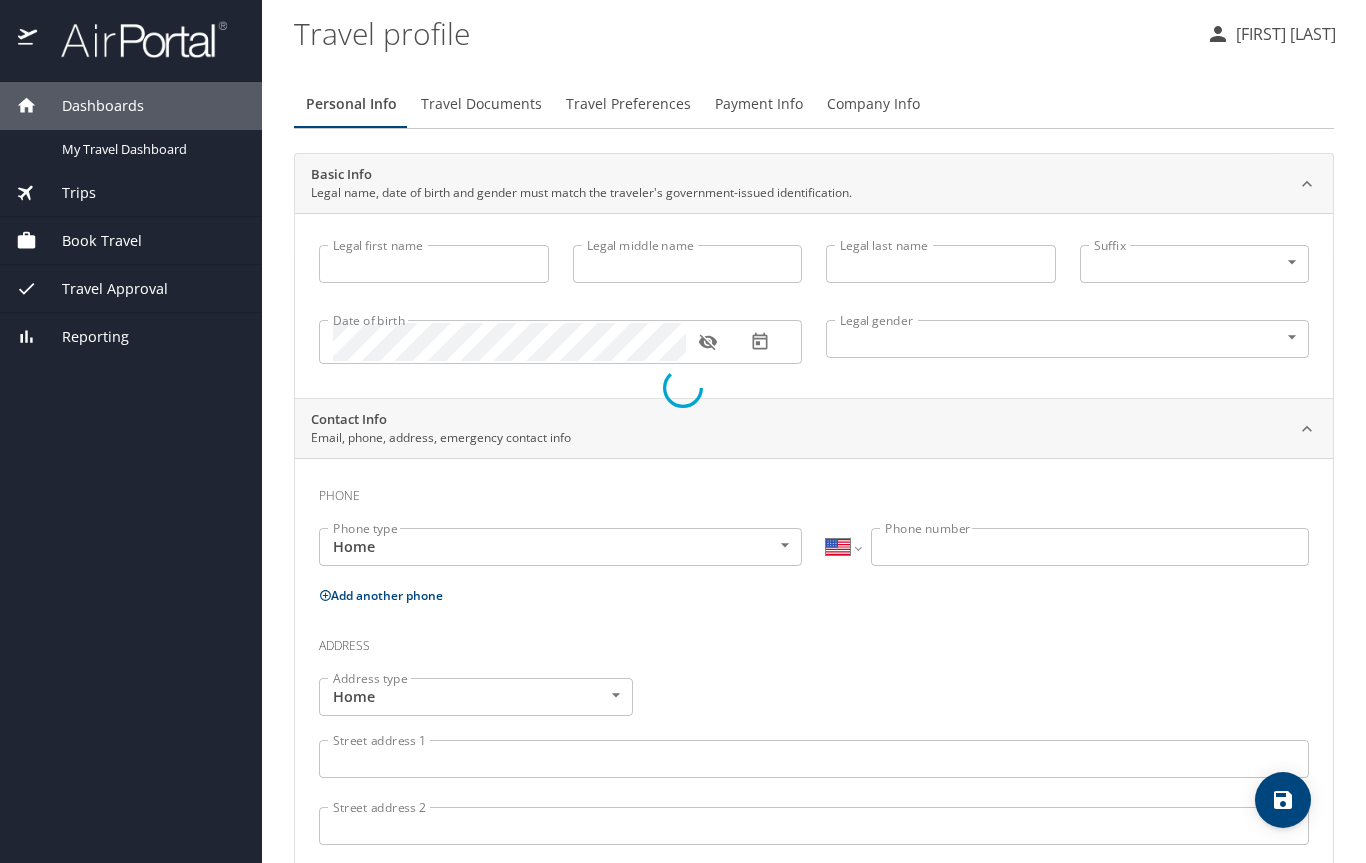 type on "[FIRST]" 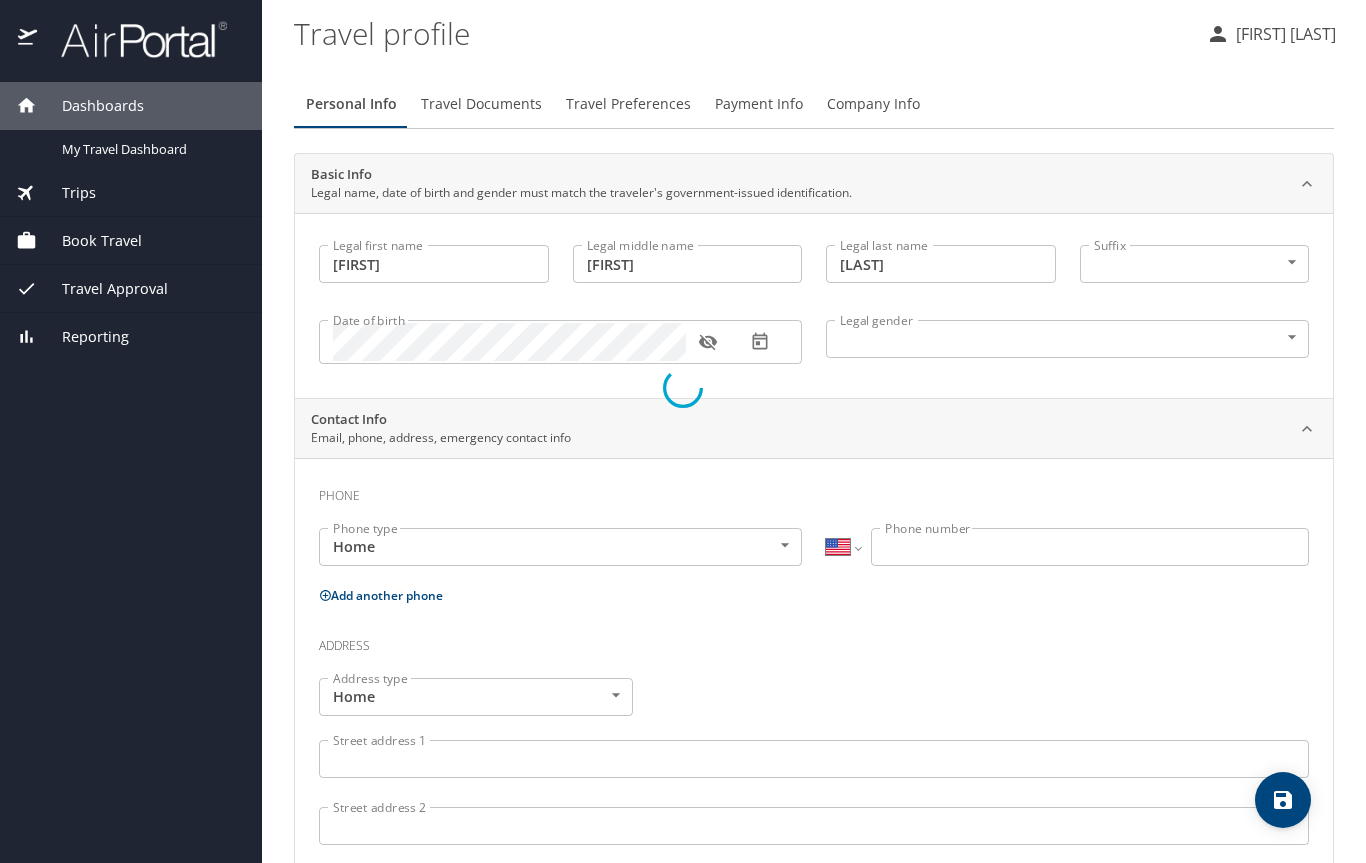 select on "US" 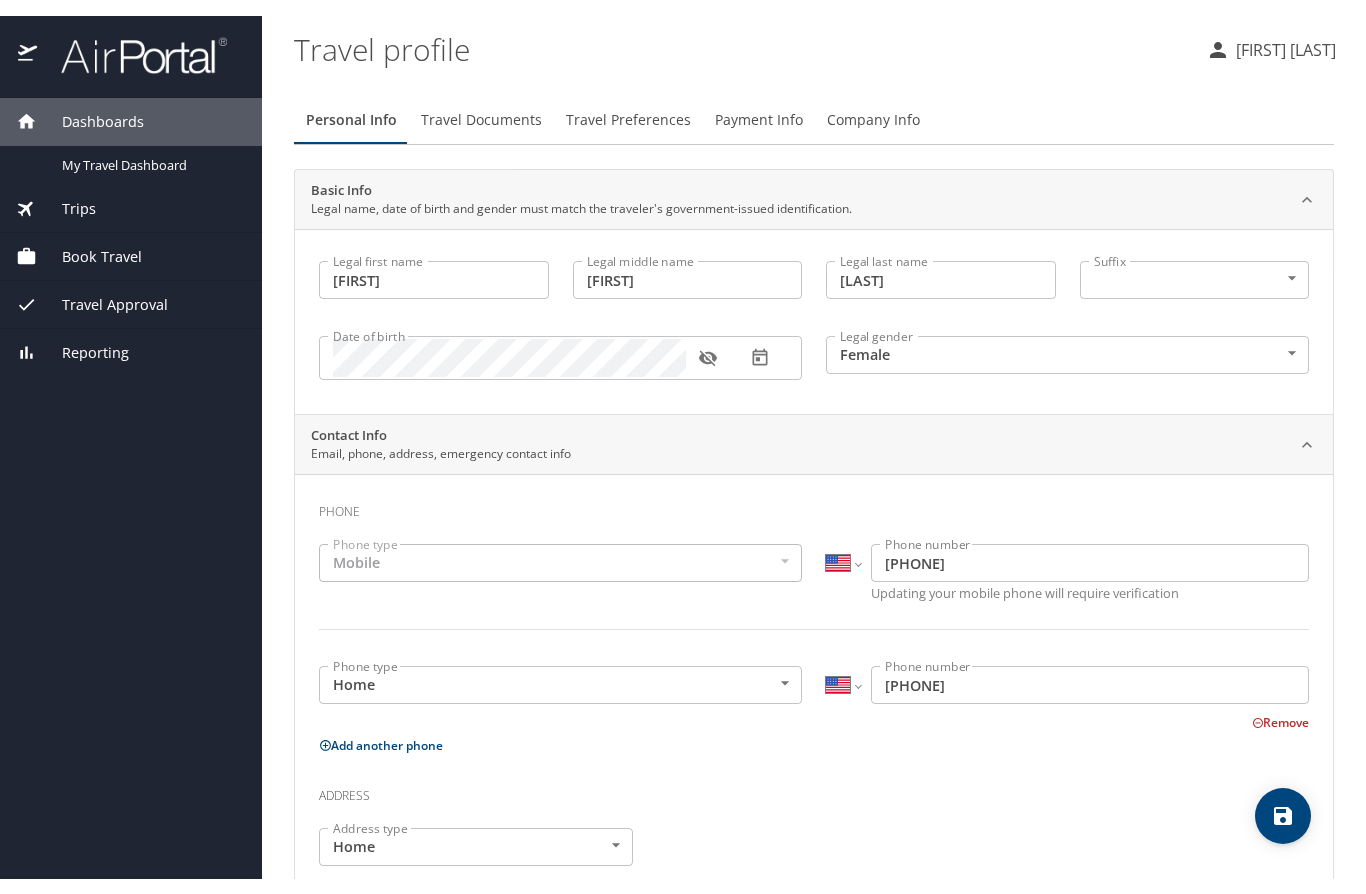 scroll, scrollTop: 0, scrollLeft: 0, axis: both 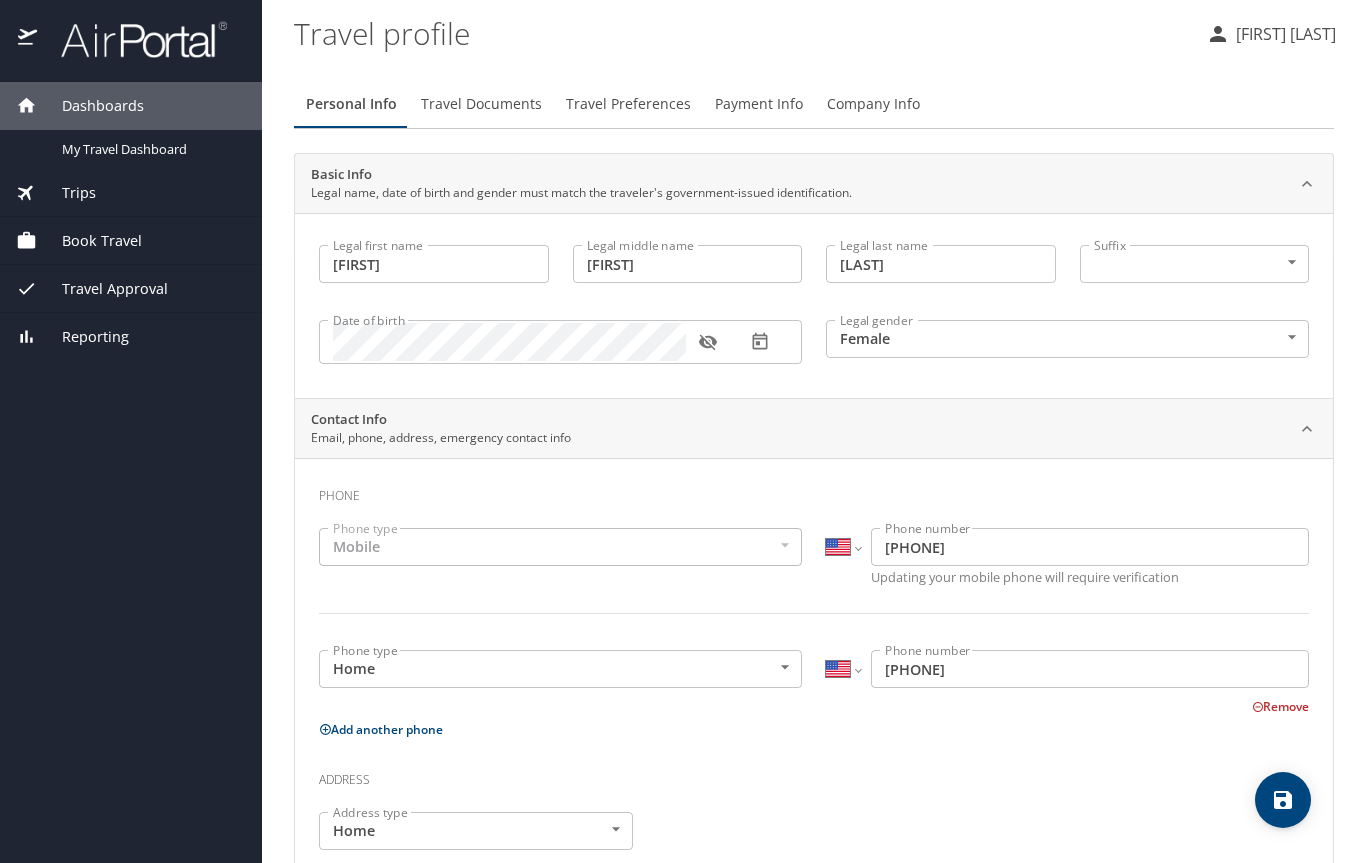 click on "Travel Documents" at bounding box center (481, 104) 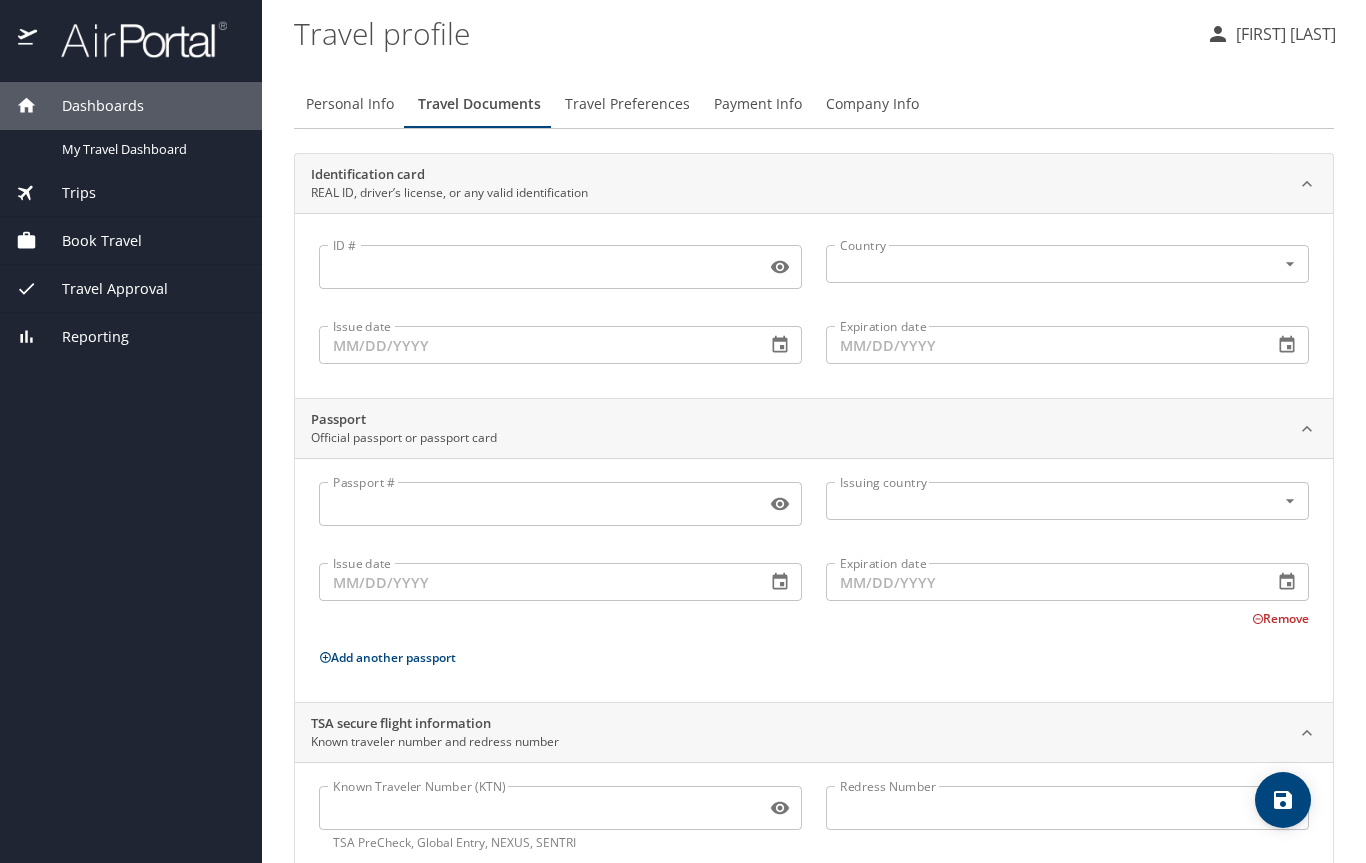 click on "ID #" at bounding box center (538, 267) 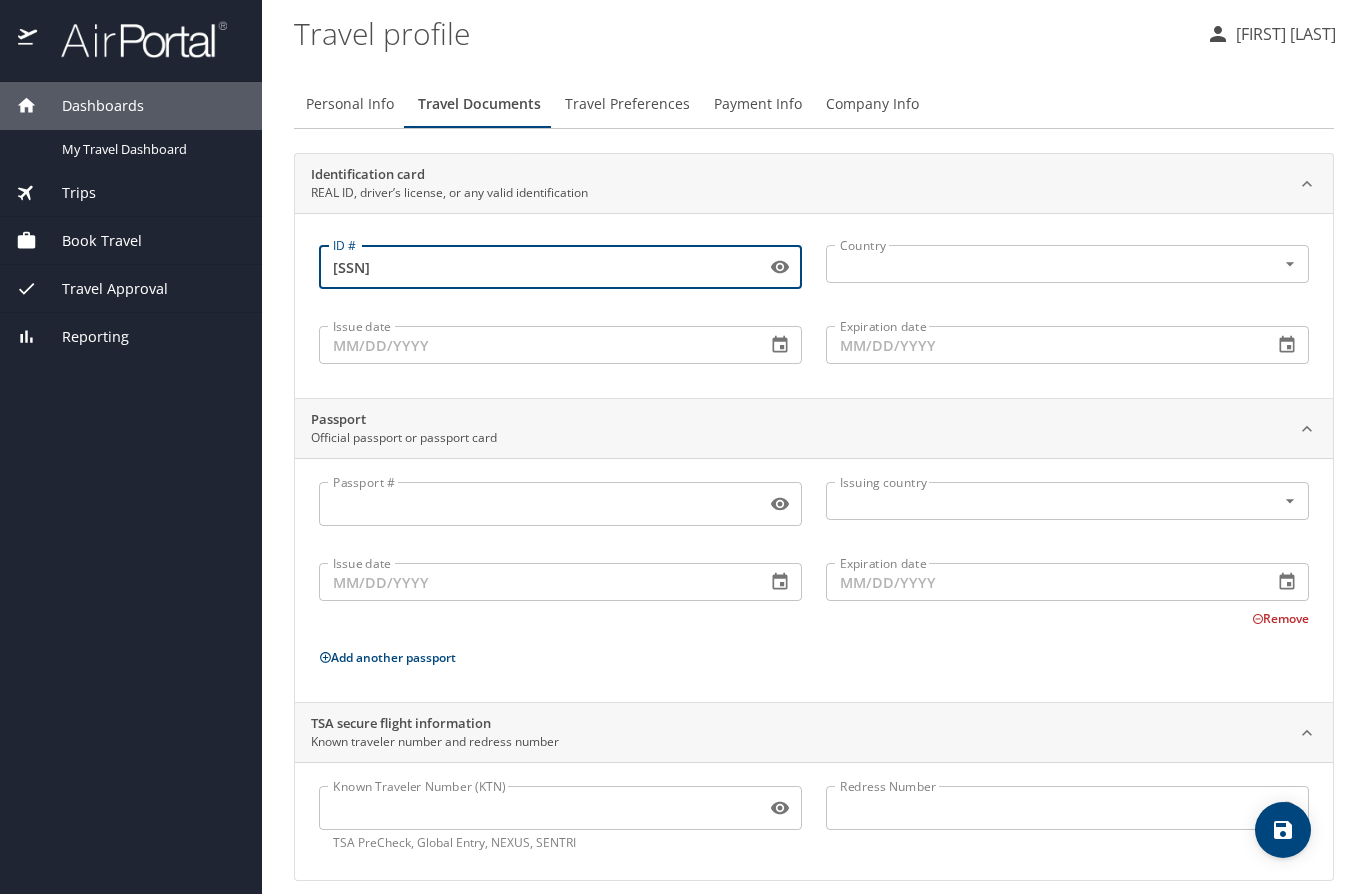 click at bounding box center [1276, 264] 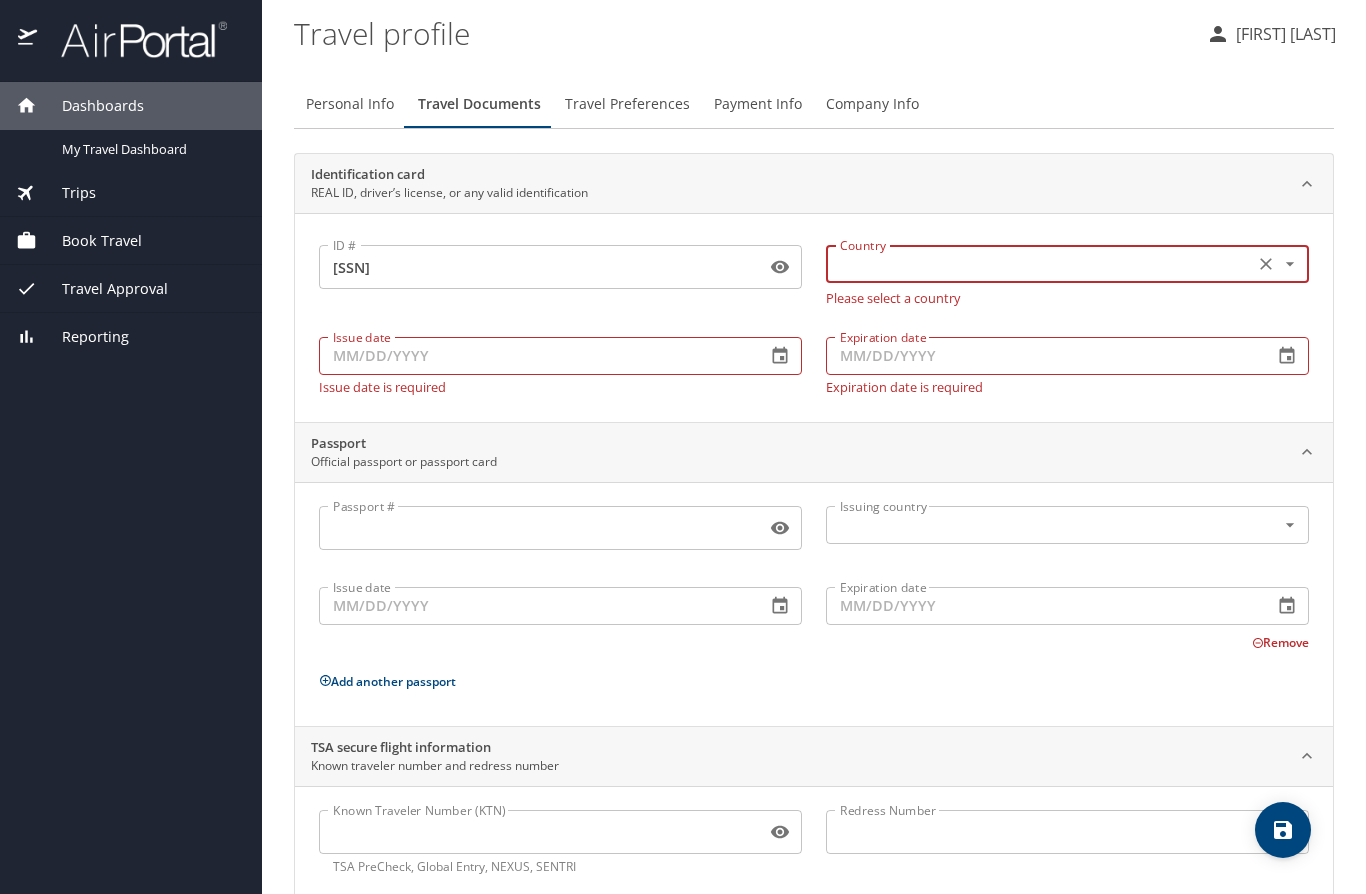 click at bounding box center (1038, 264) 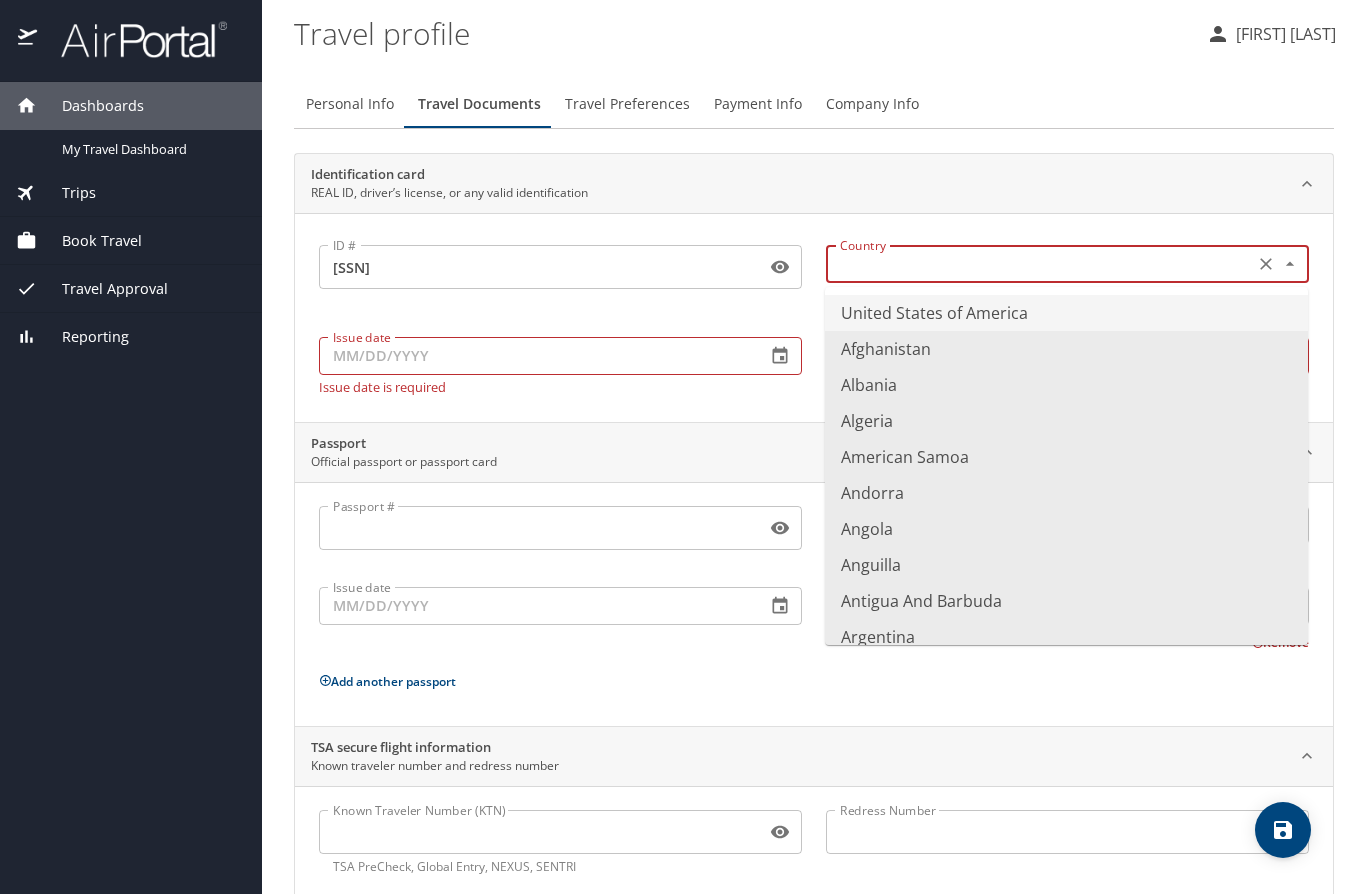 click on "United States of America" at bounding box center [1066, 313] 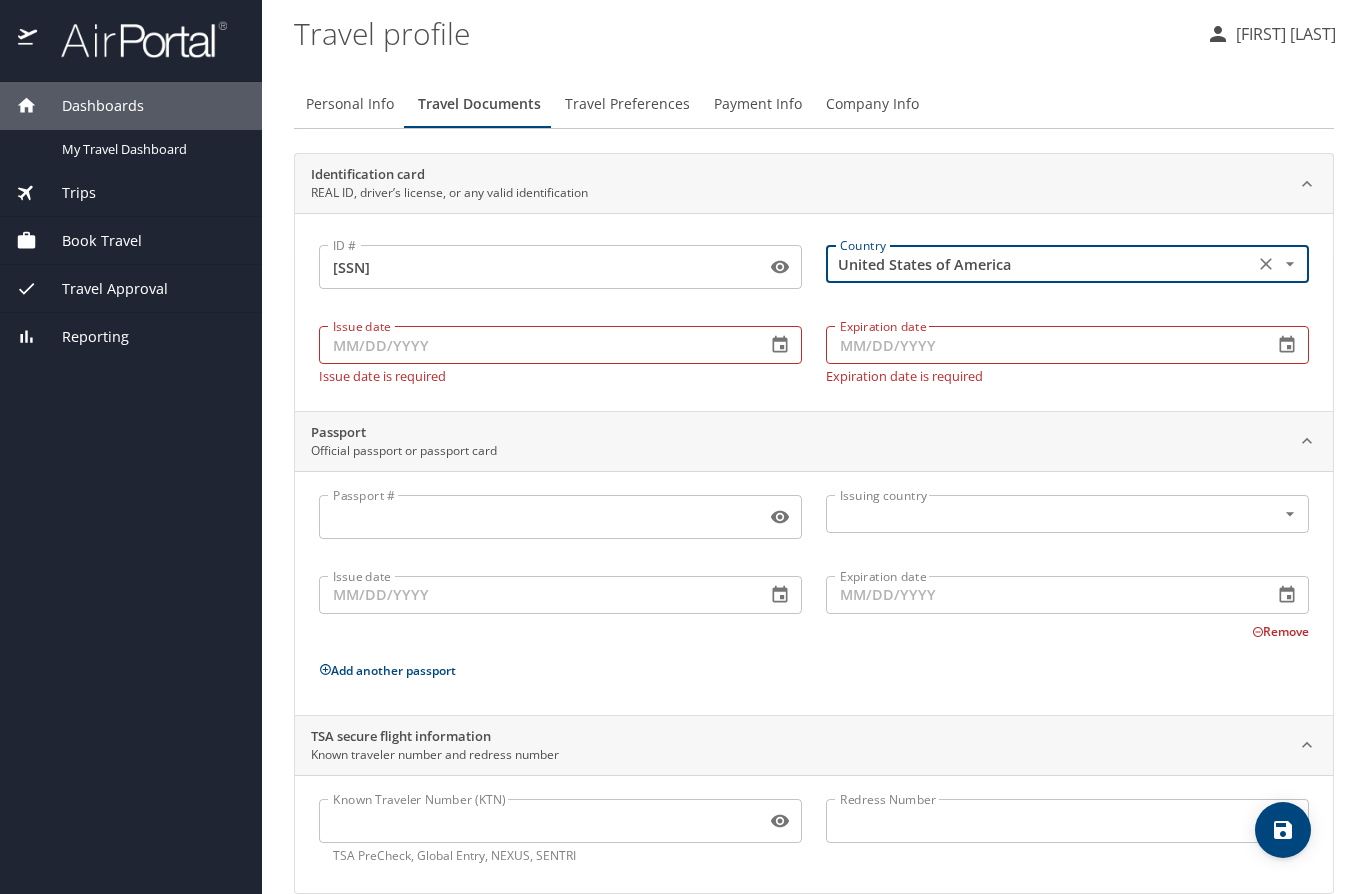 click on "Issue date" at bounding box center (534, 345) 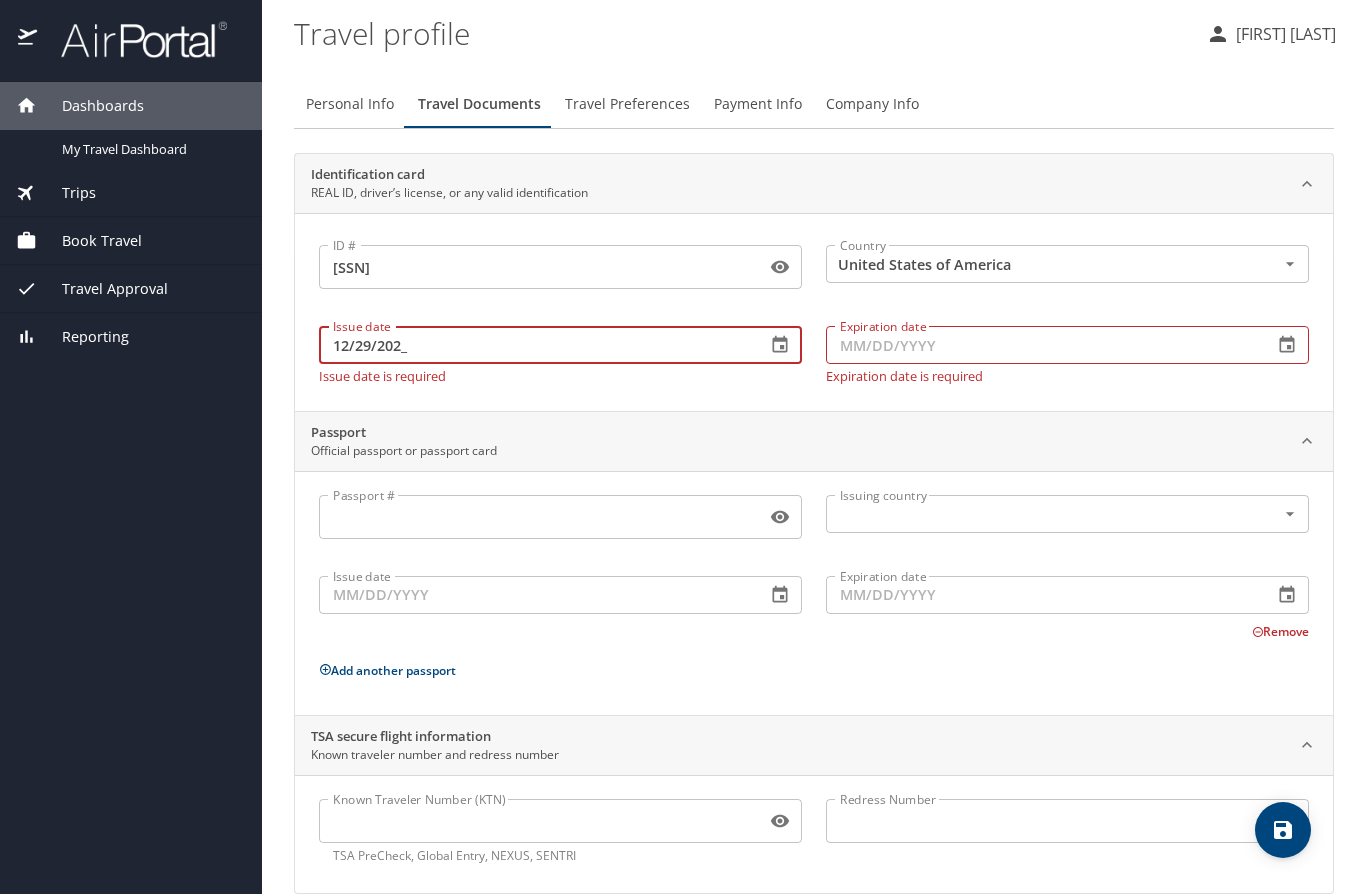 type on "12/29/2023" 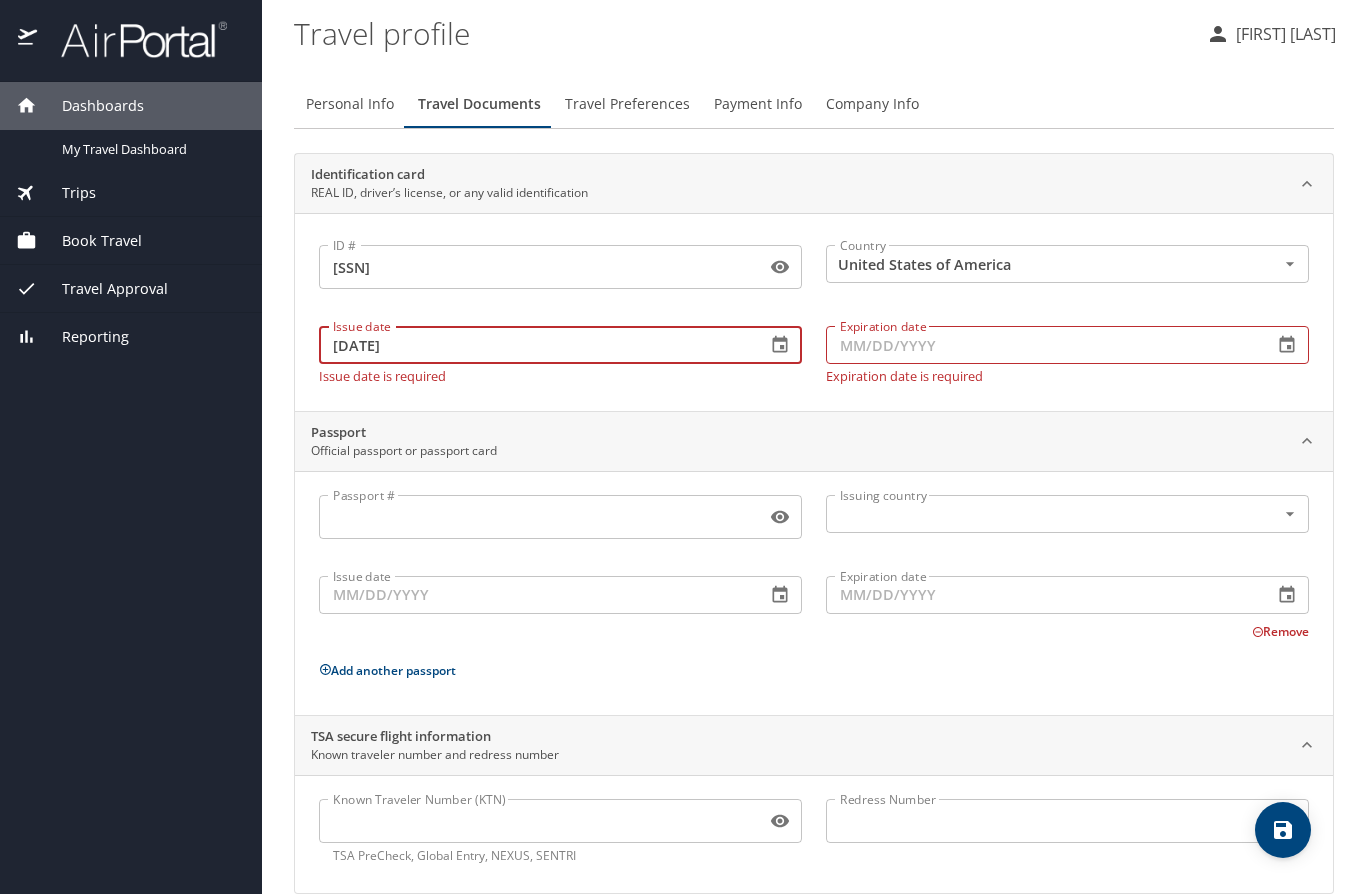 click on "Expiration date" at bounding box center [1041, 345] 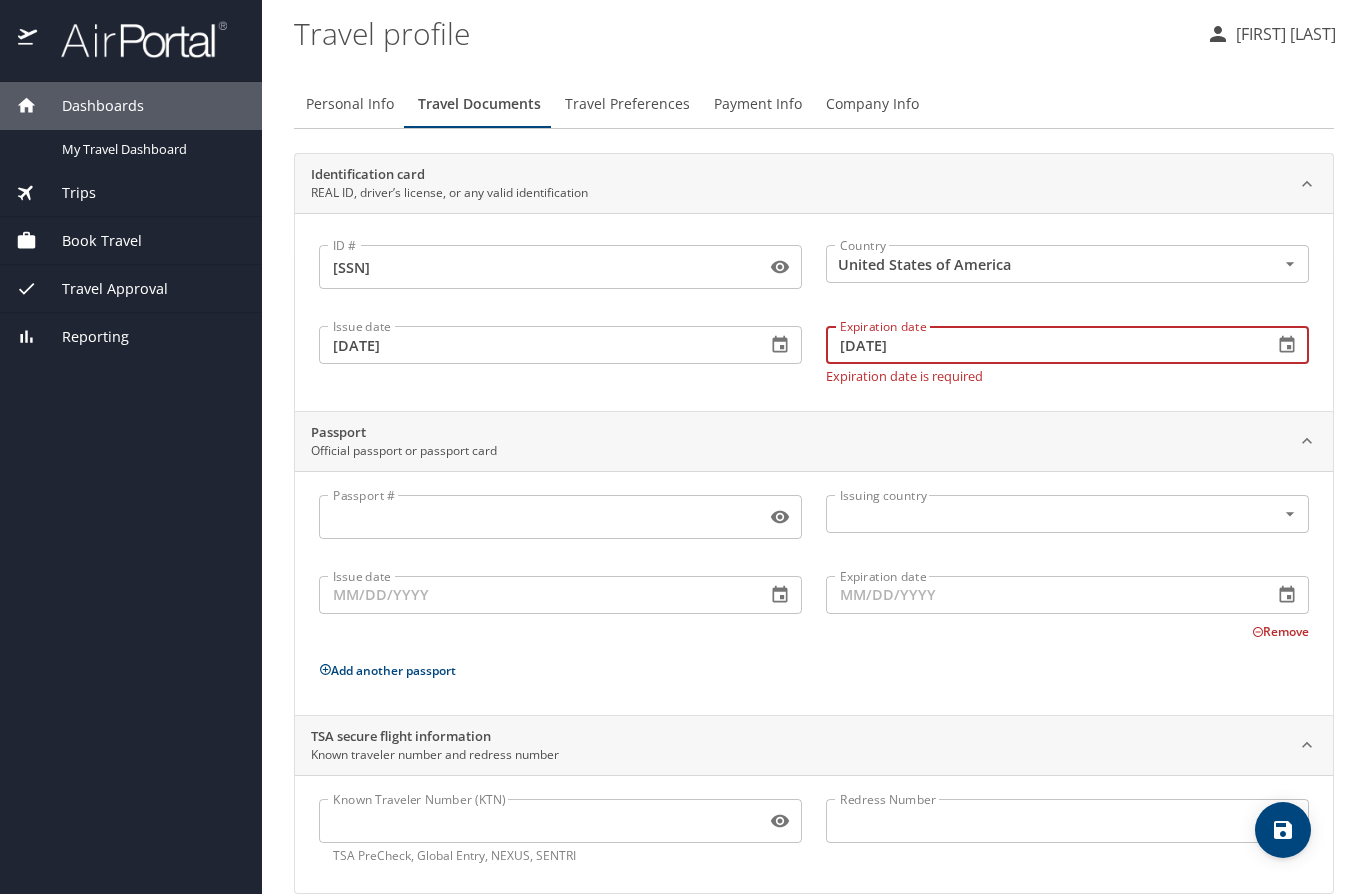 type on "11/11/2028" 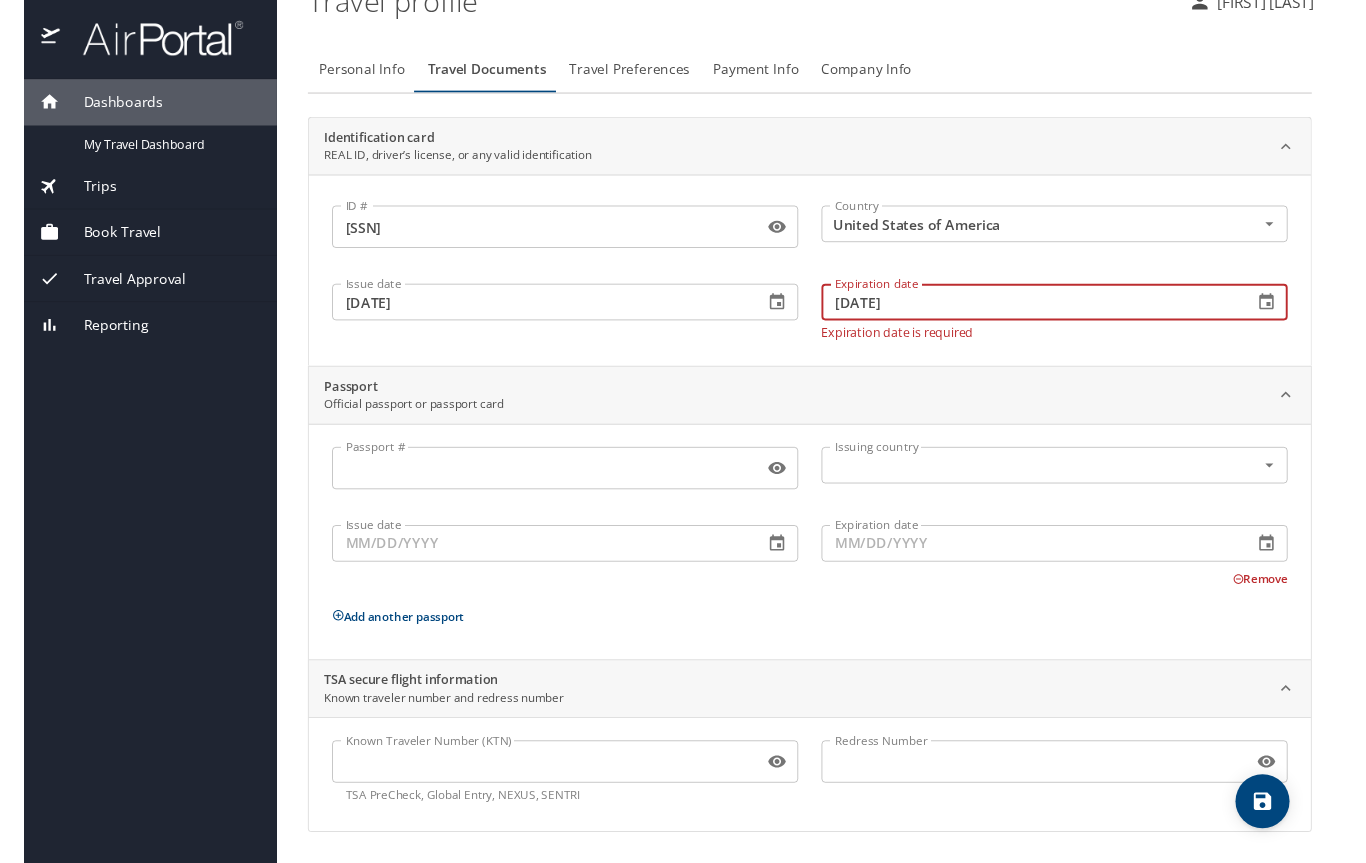 scroll, scrollTop: 31, scrollLeft: 0, axis: vertical 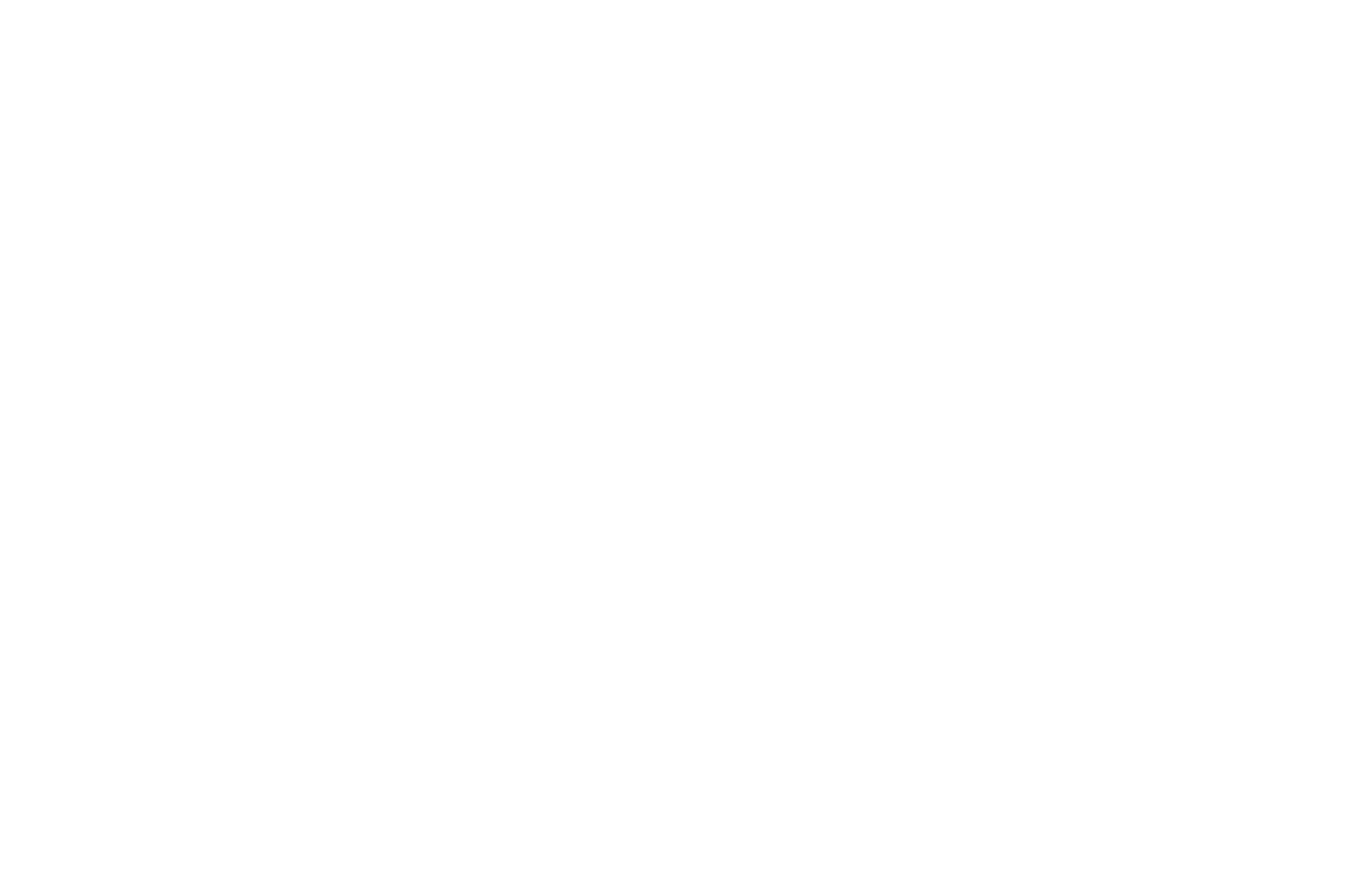 click 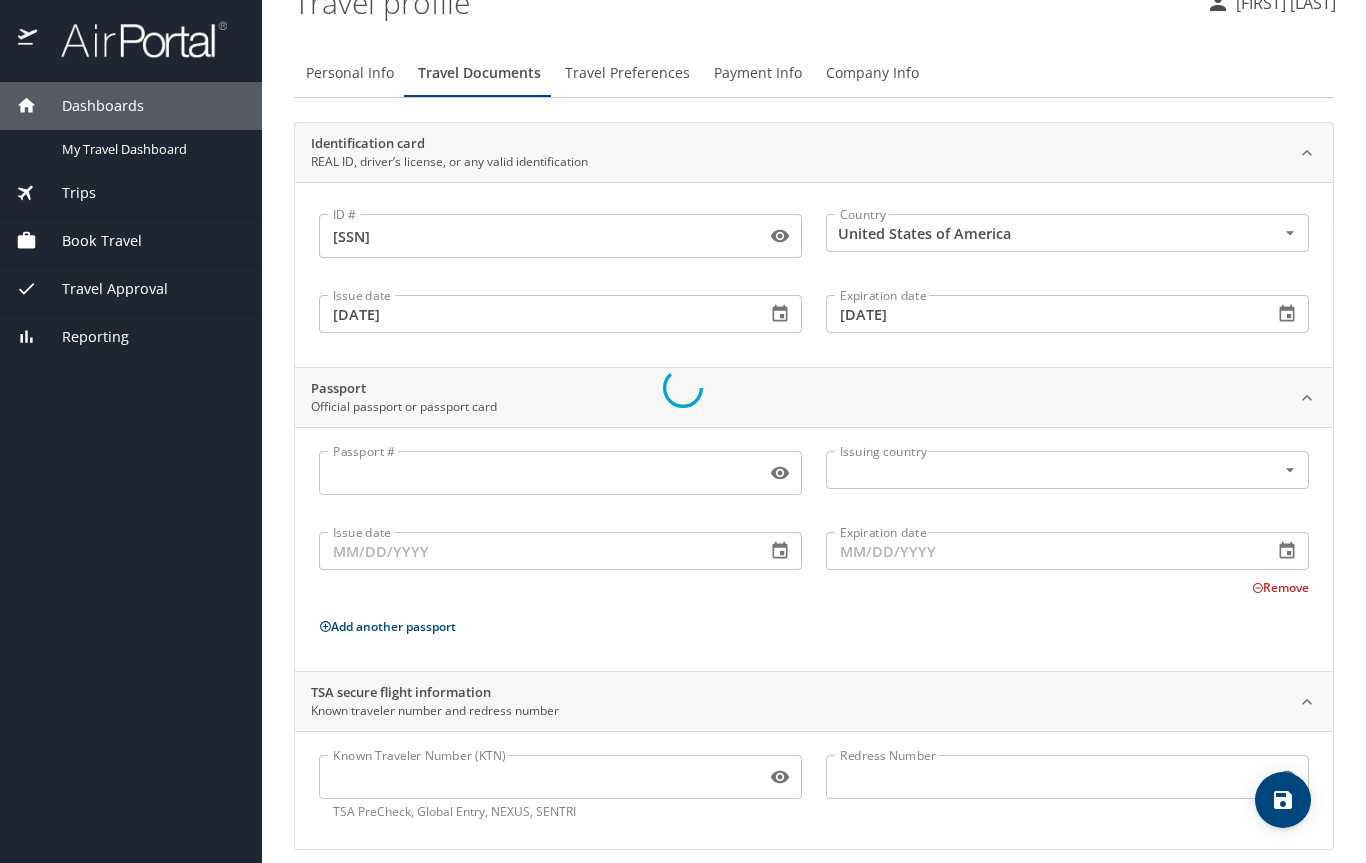 scroll, scrollTop: 19, scrollLeft: 0, axis: vertical 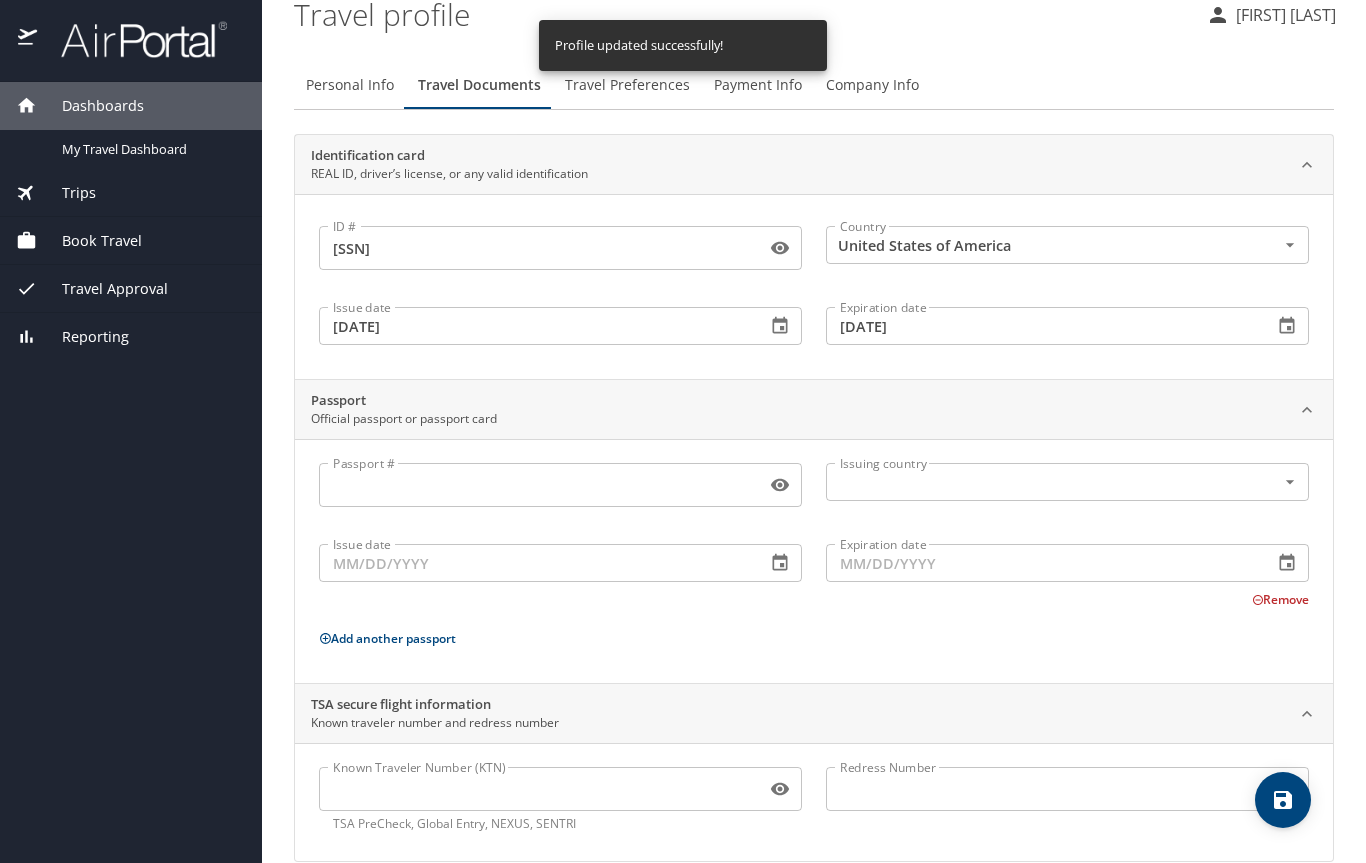click on "Travel Preferences" at bounding box center (627, 85) 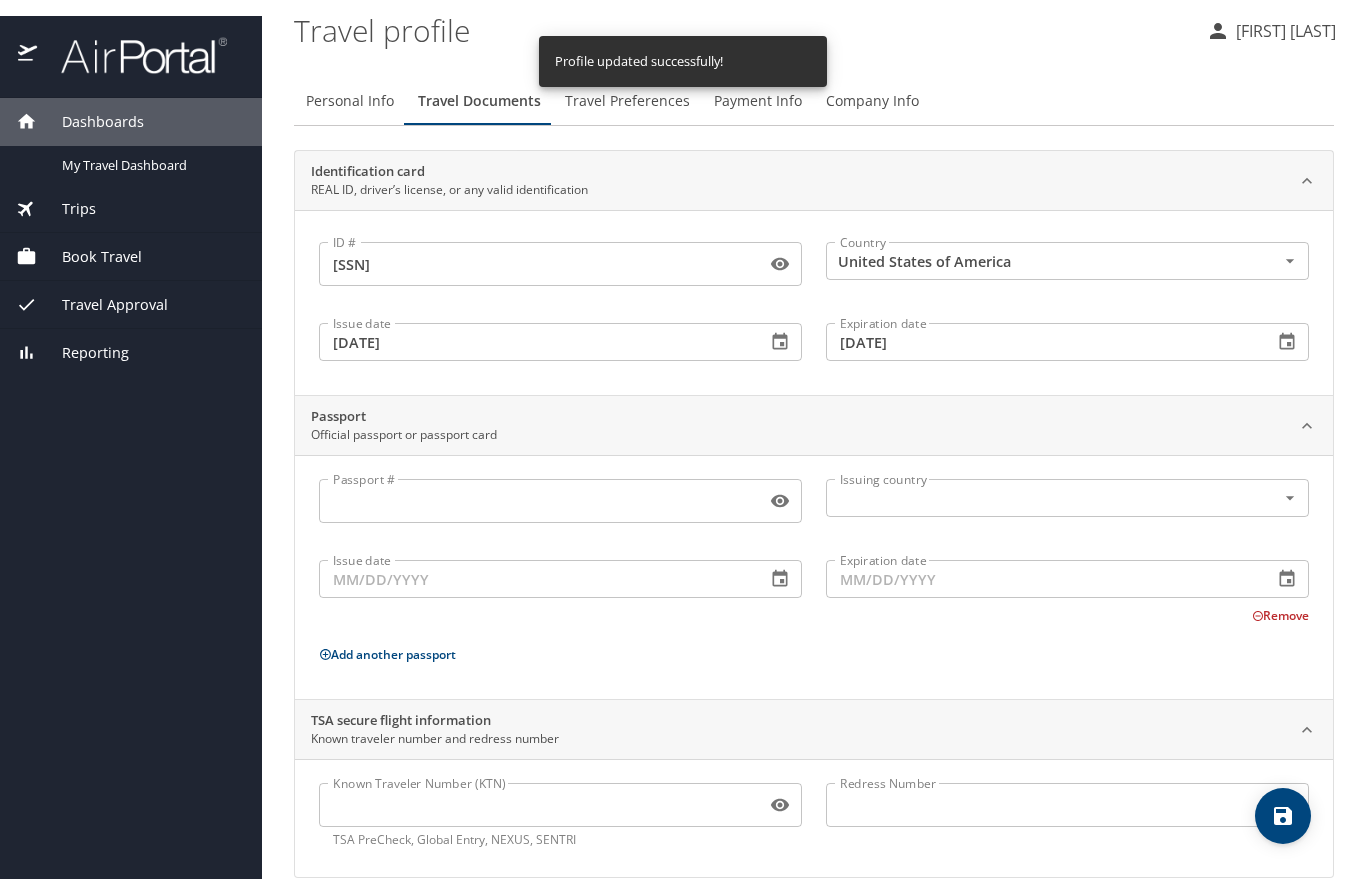 scroll, scrollTop: 0, scrollLeft: 0, axis: both 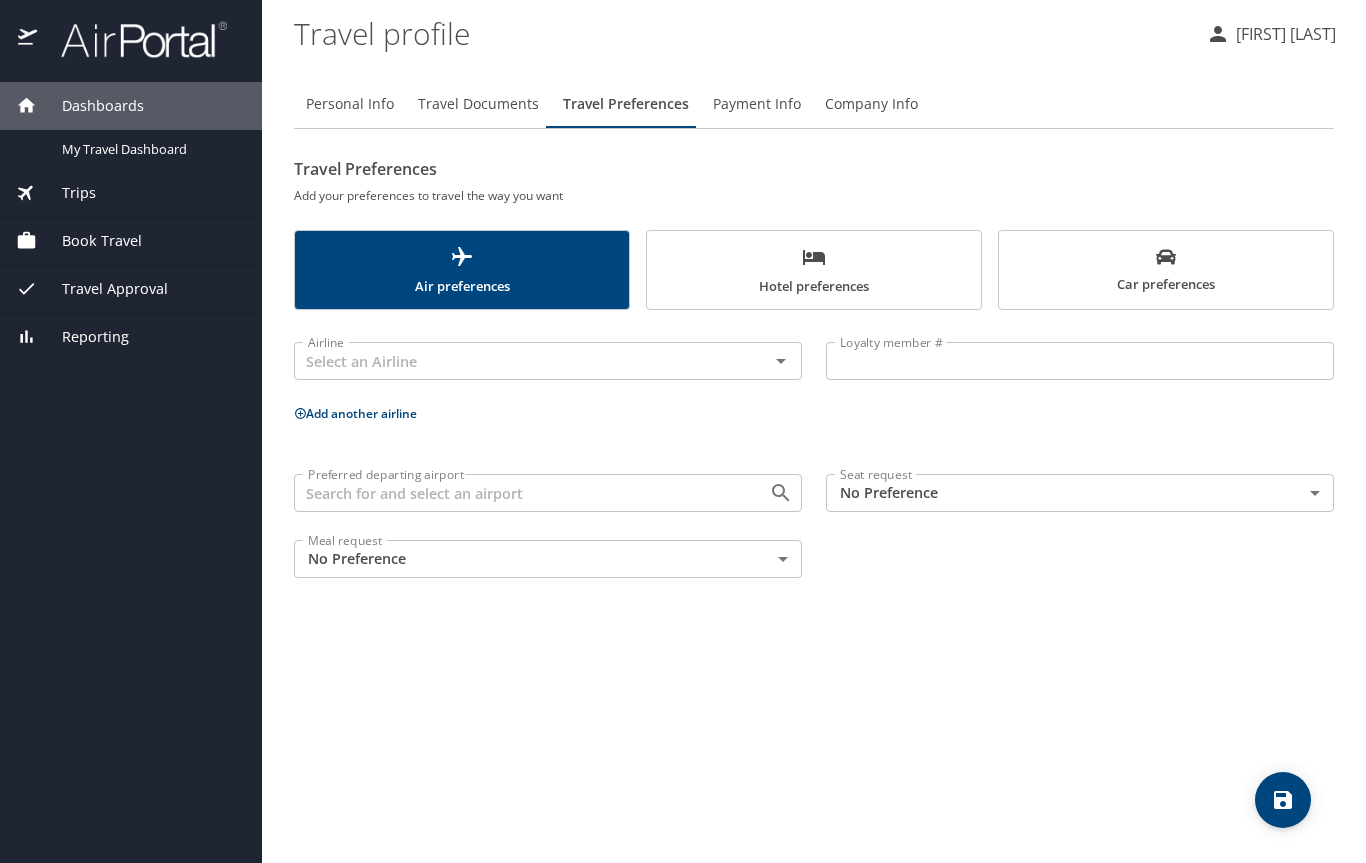 click 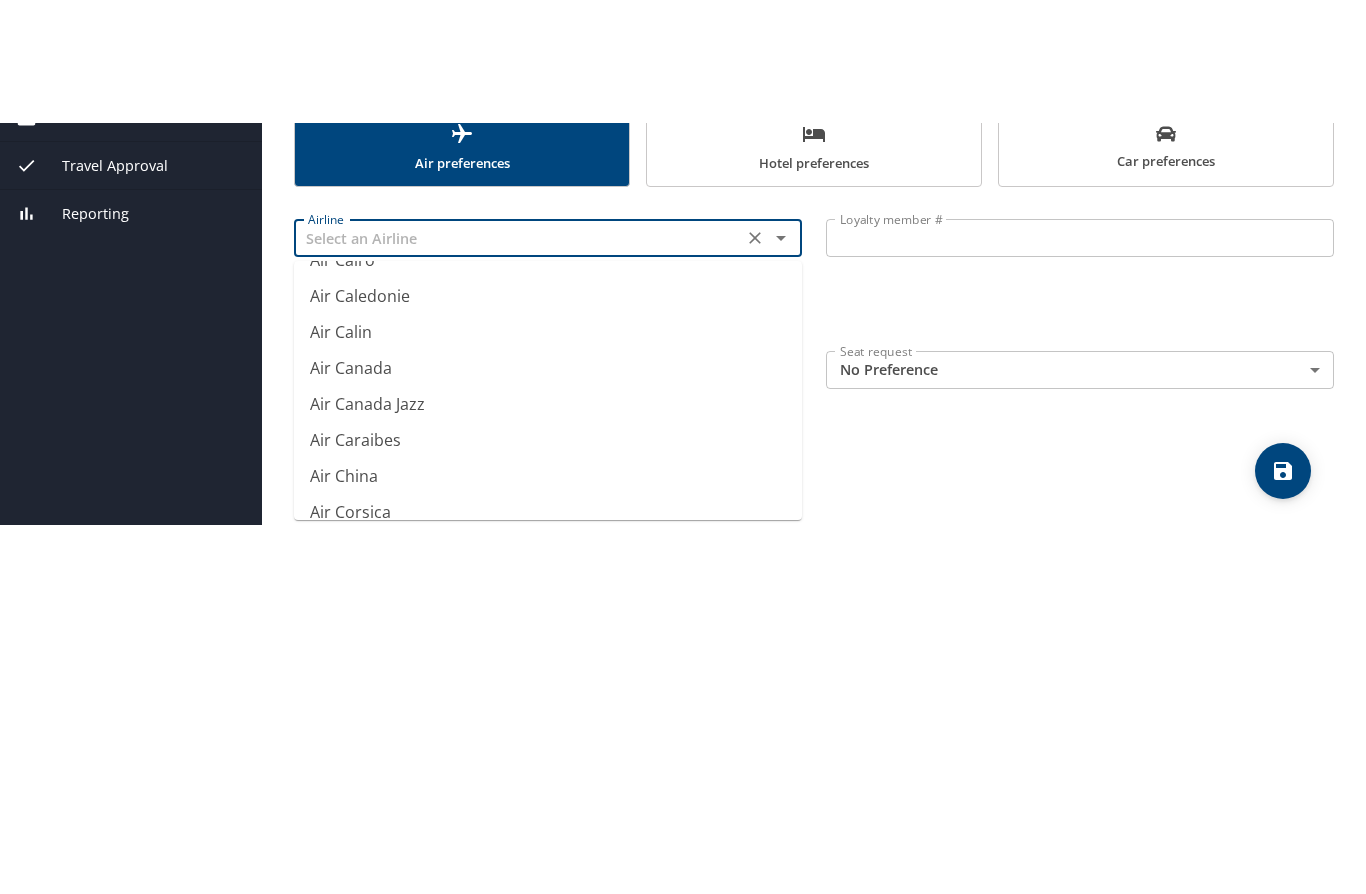 scroll, scrollTop: 964, scrollLeft: 0, axis: vertical 